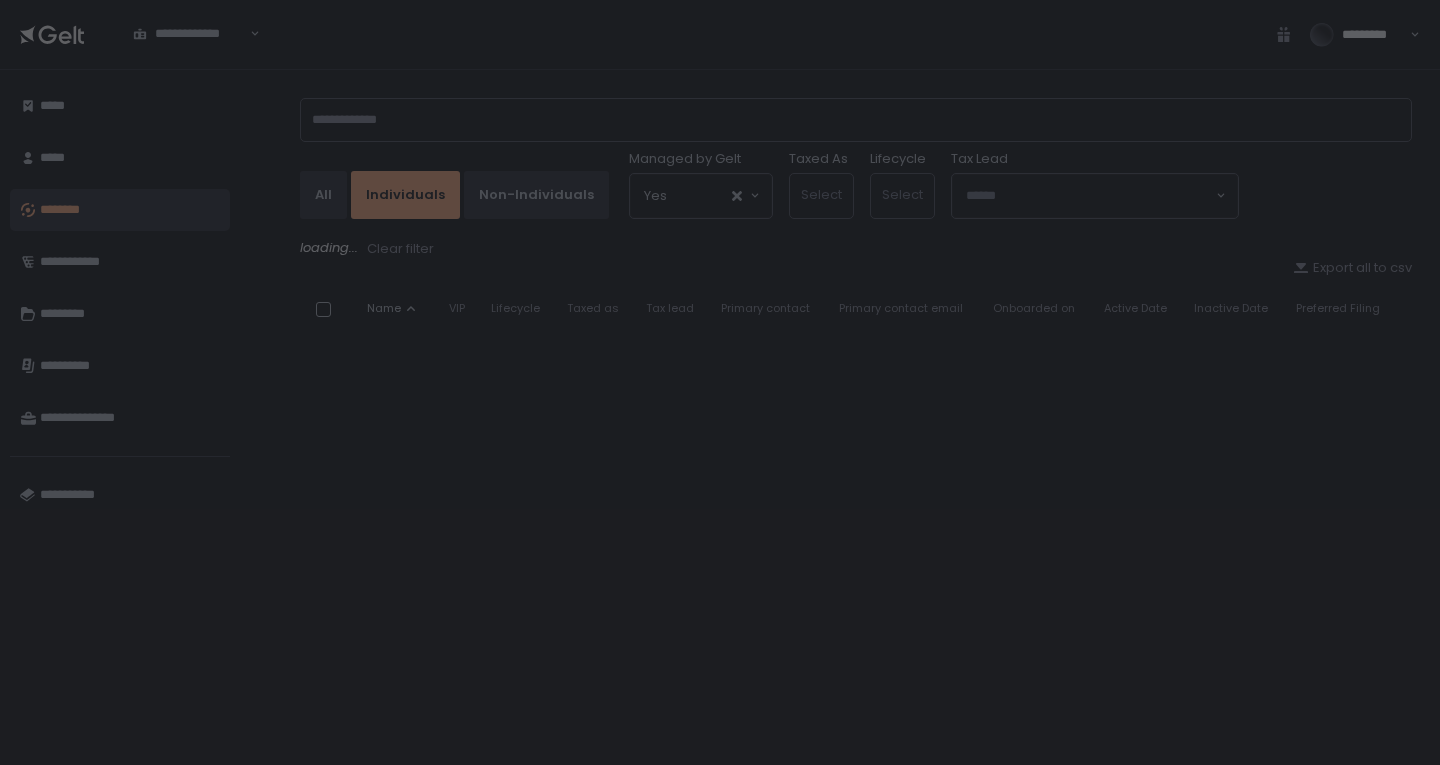 scroll, scrollTop: 0, scrollLeft: 0, axis: both 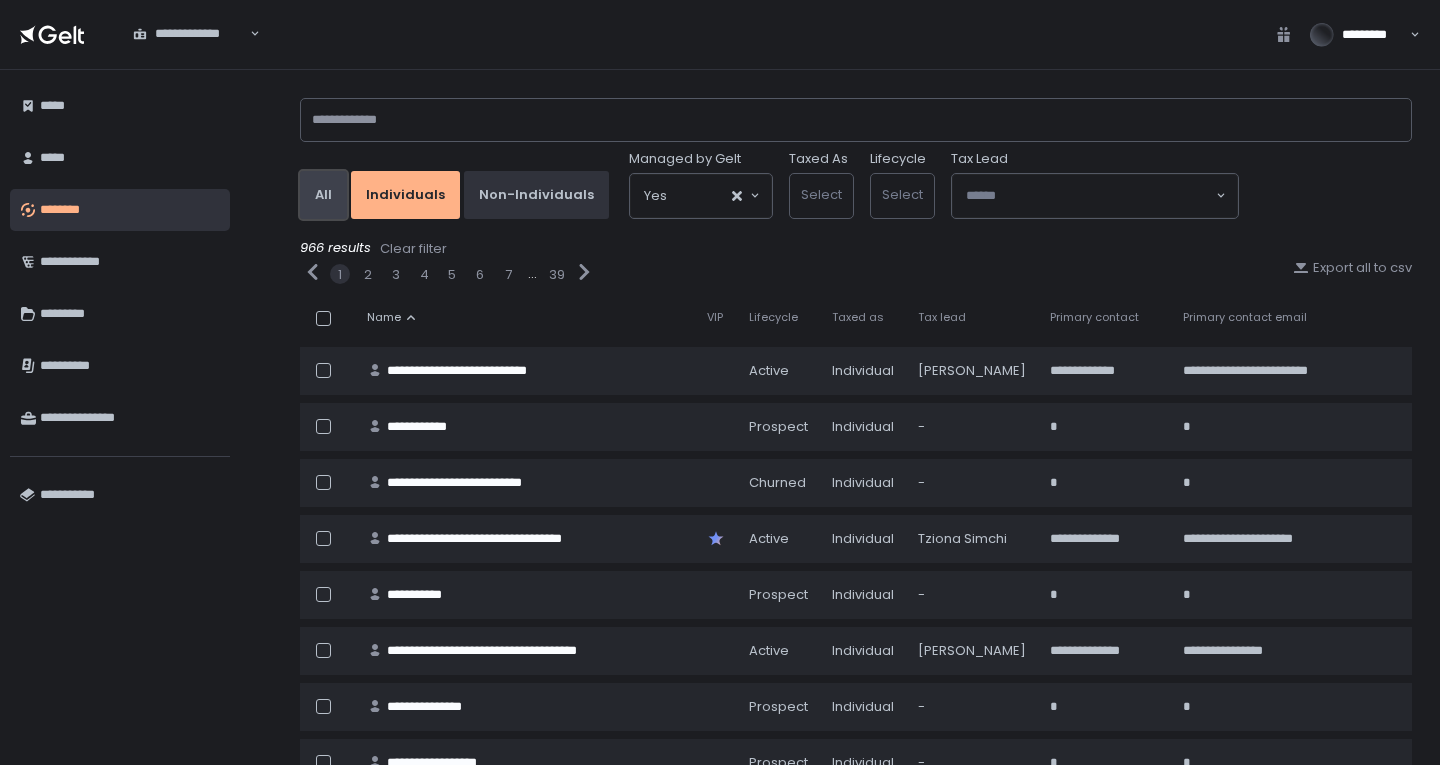 click on "All" 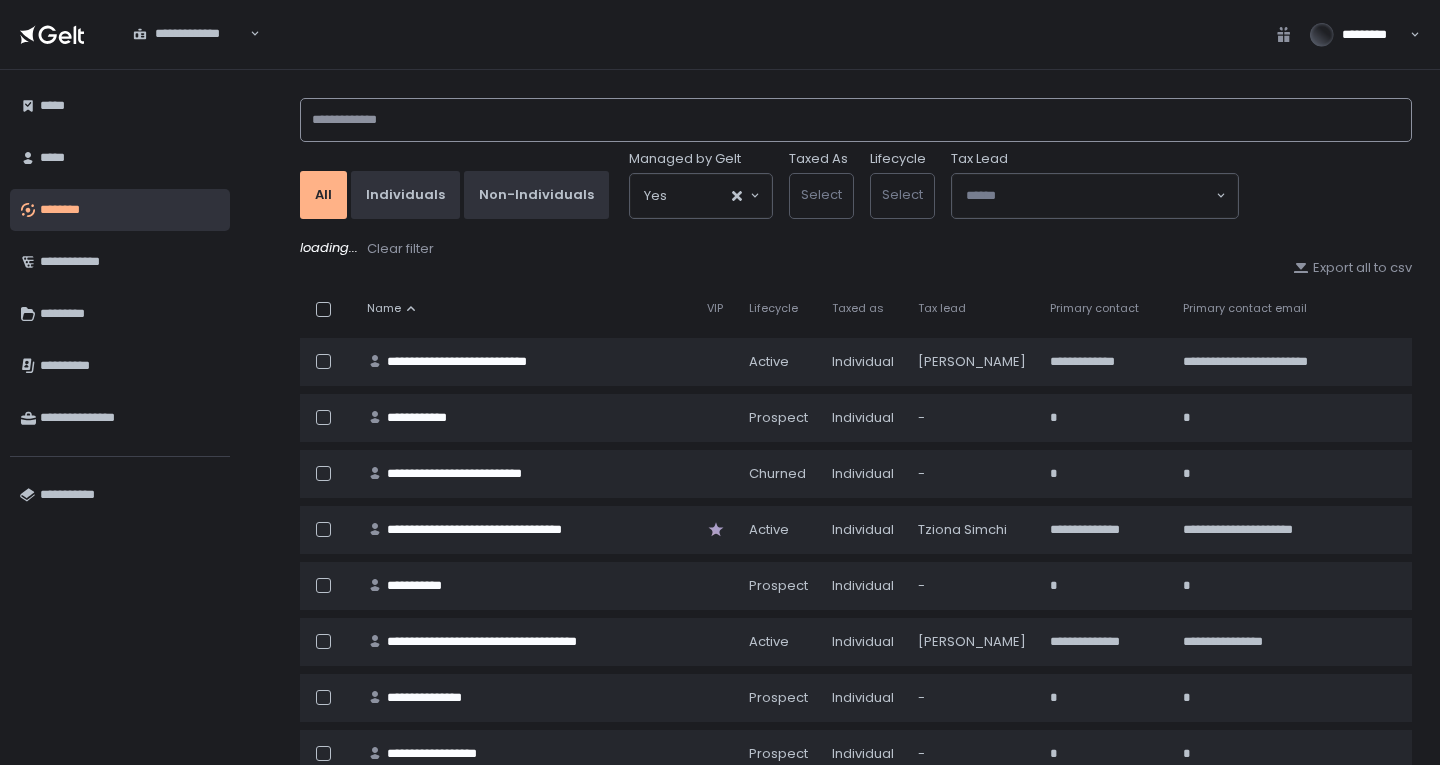 click 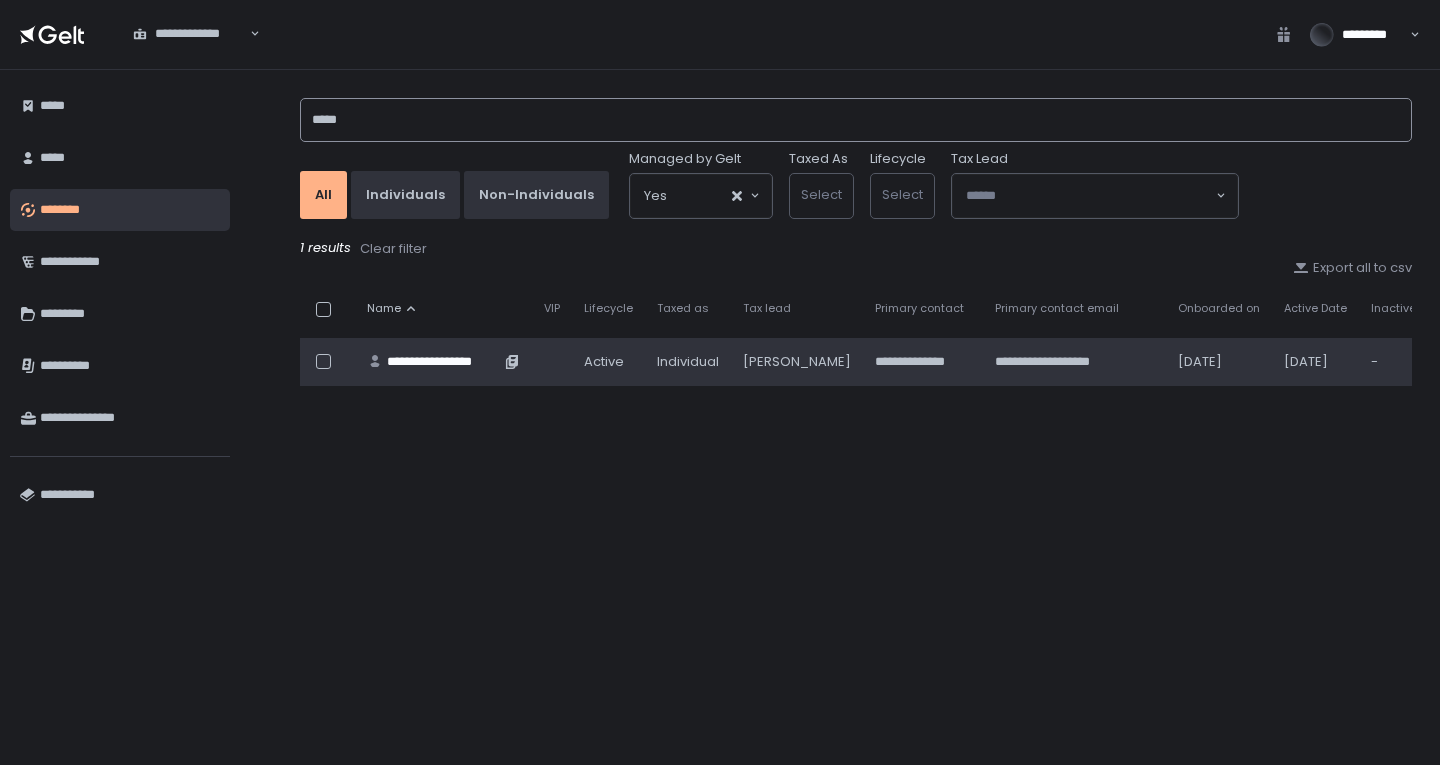 type on "*****" 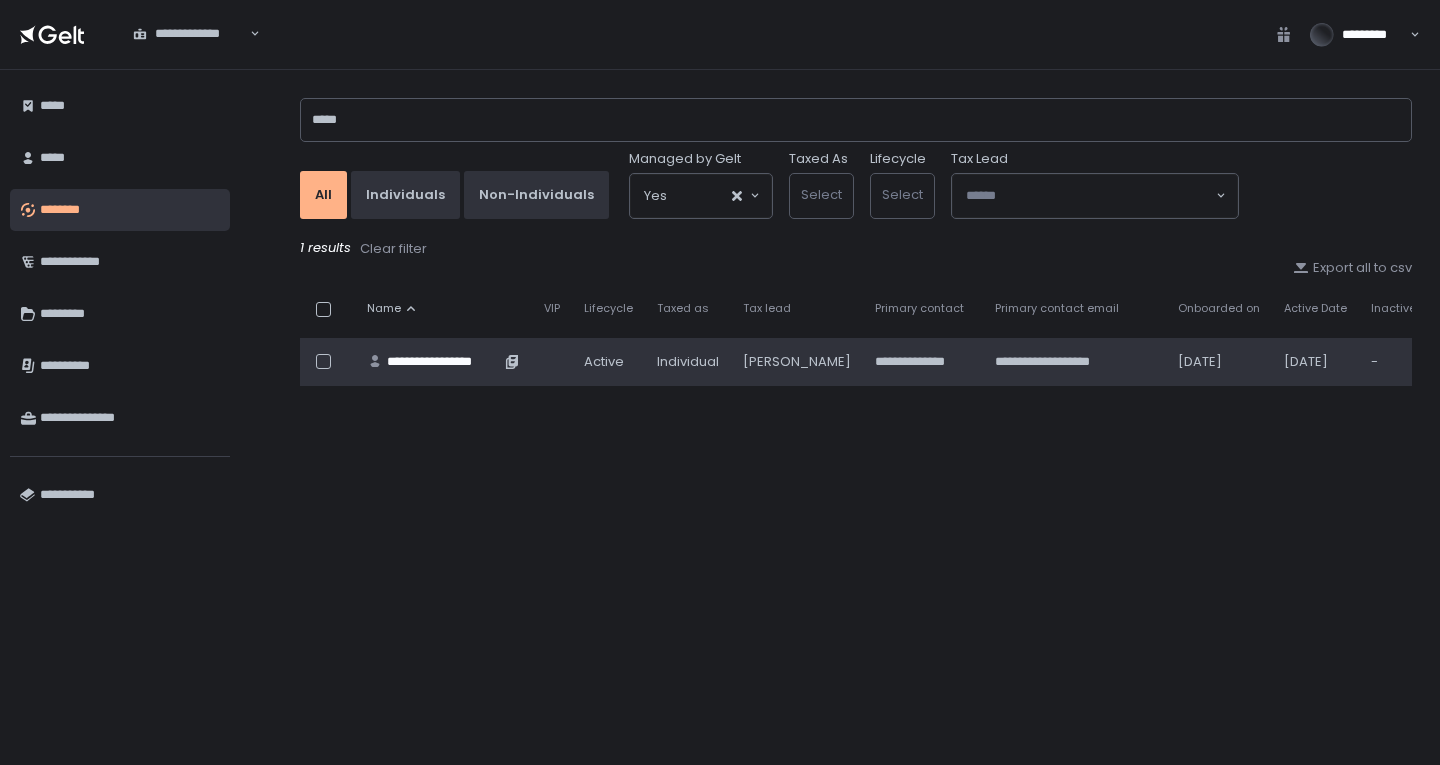 click on "**********" at bounding box center (443, 362) 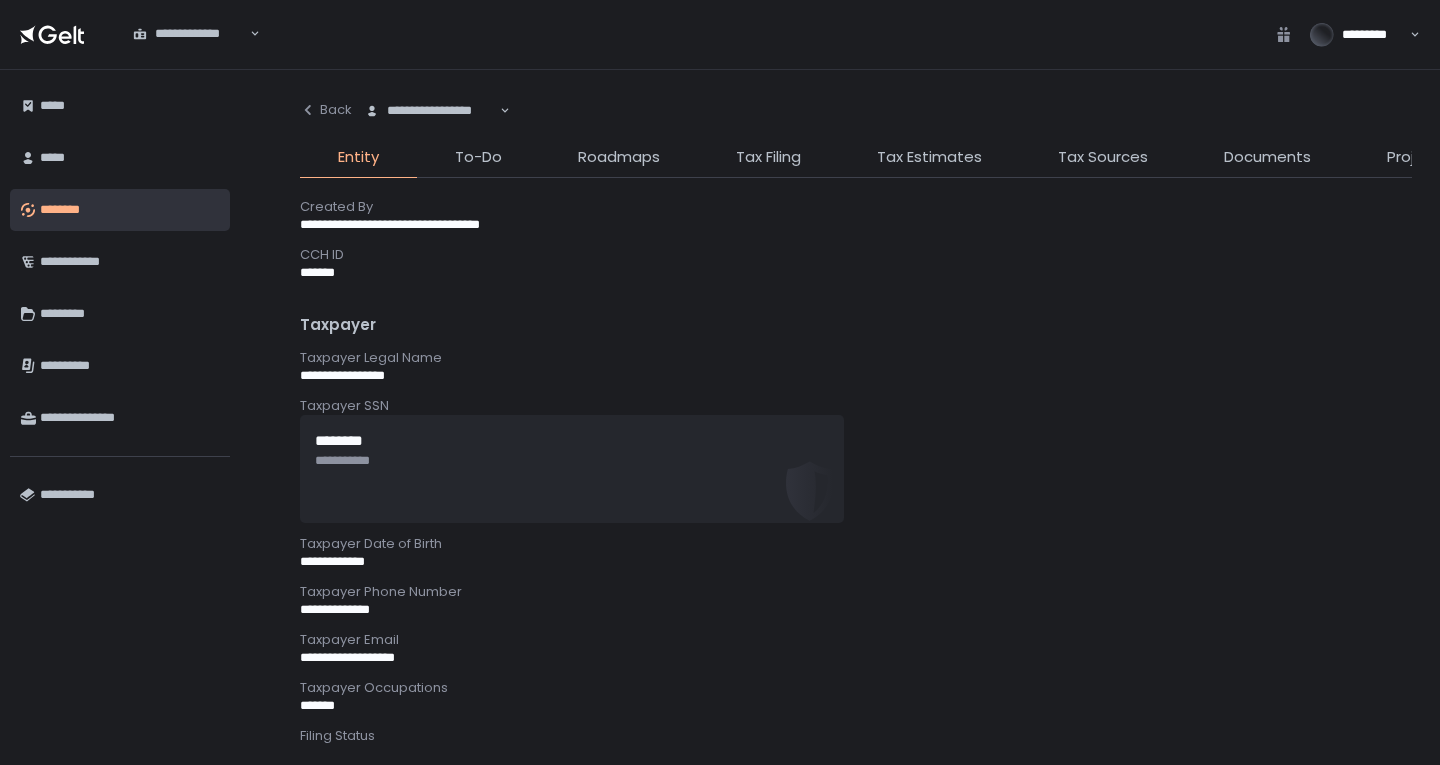 scroll, scrollTop: 0, scrollLeft: 0, axis: both 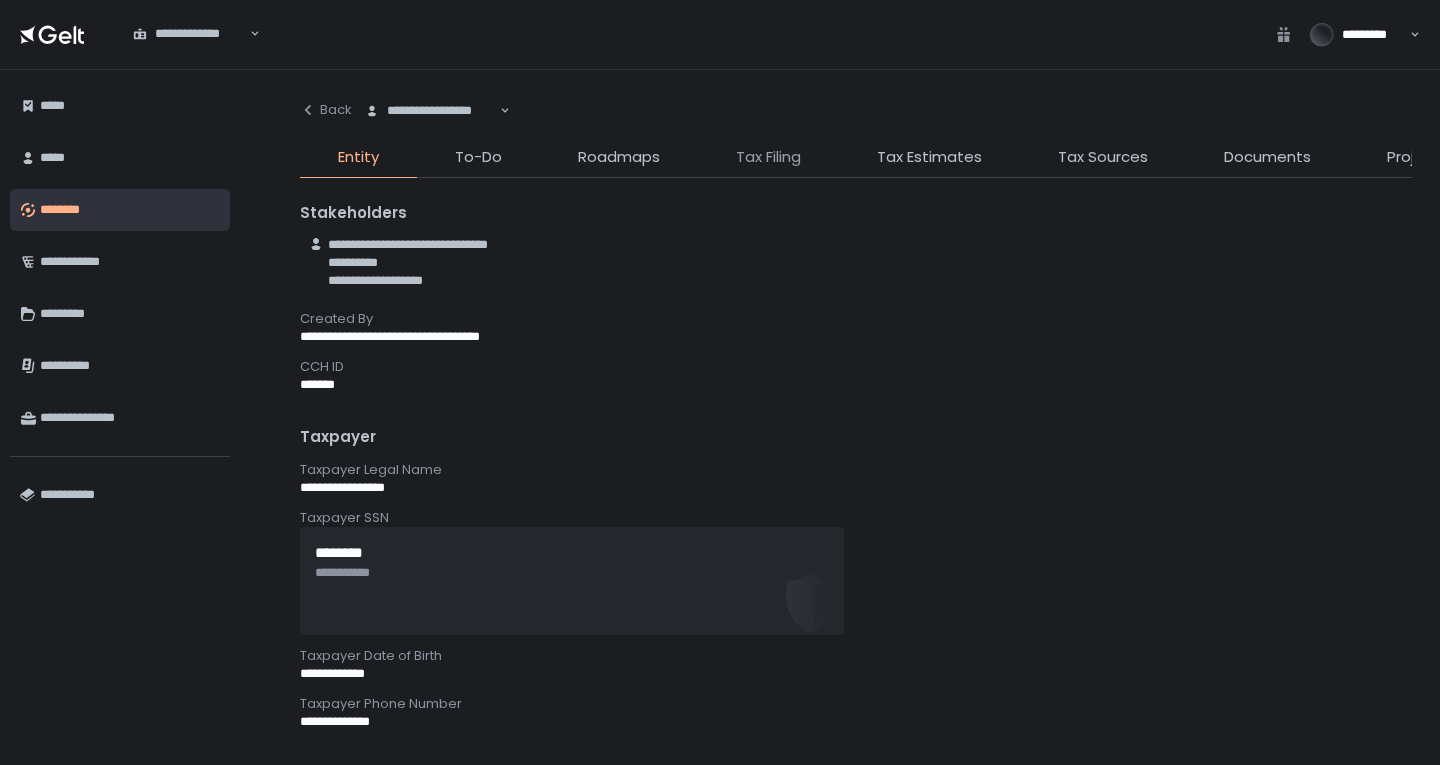 click on "Tax Filing" at bounding box center (768, 157) 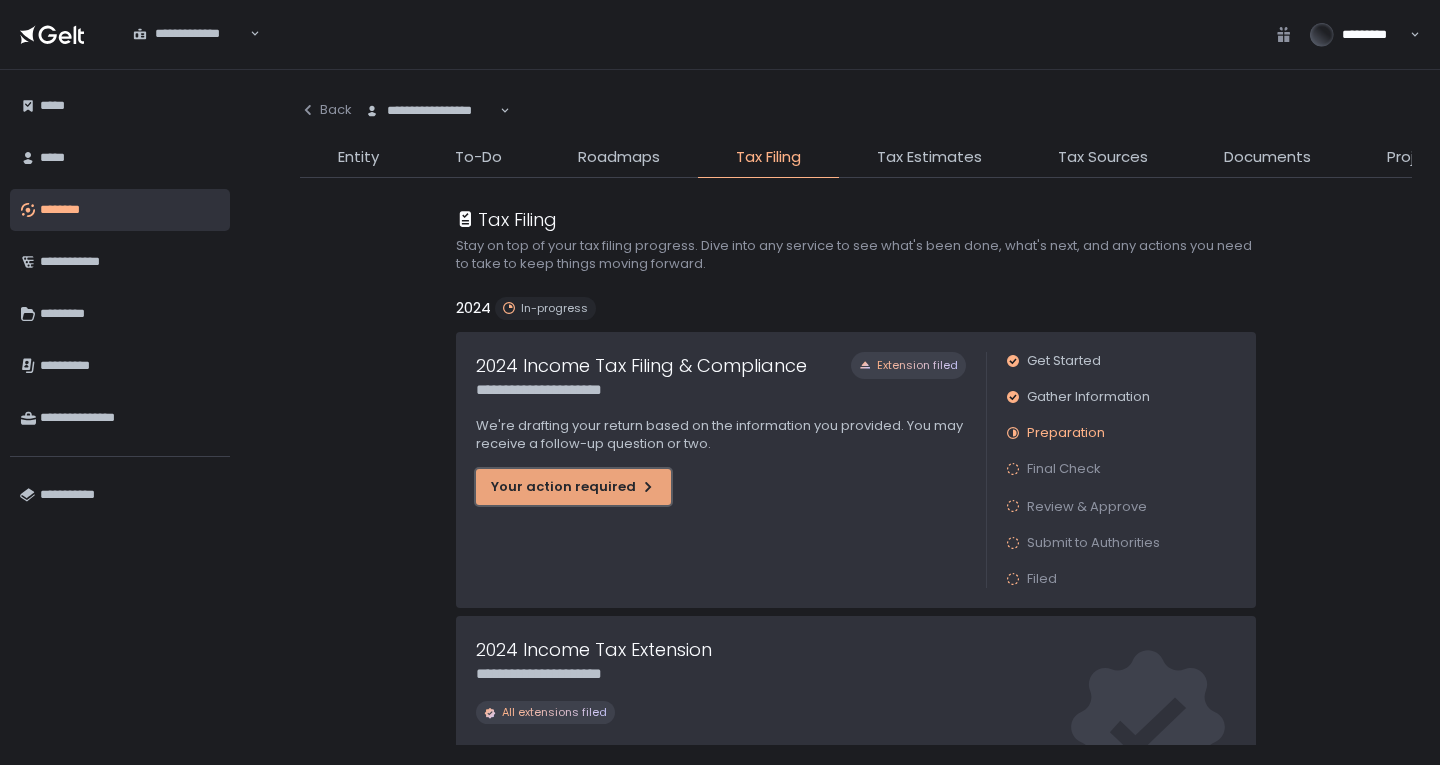 click on "Your action required" 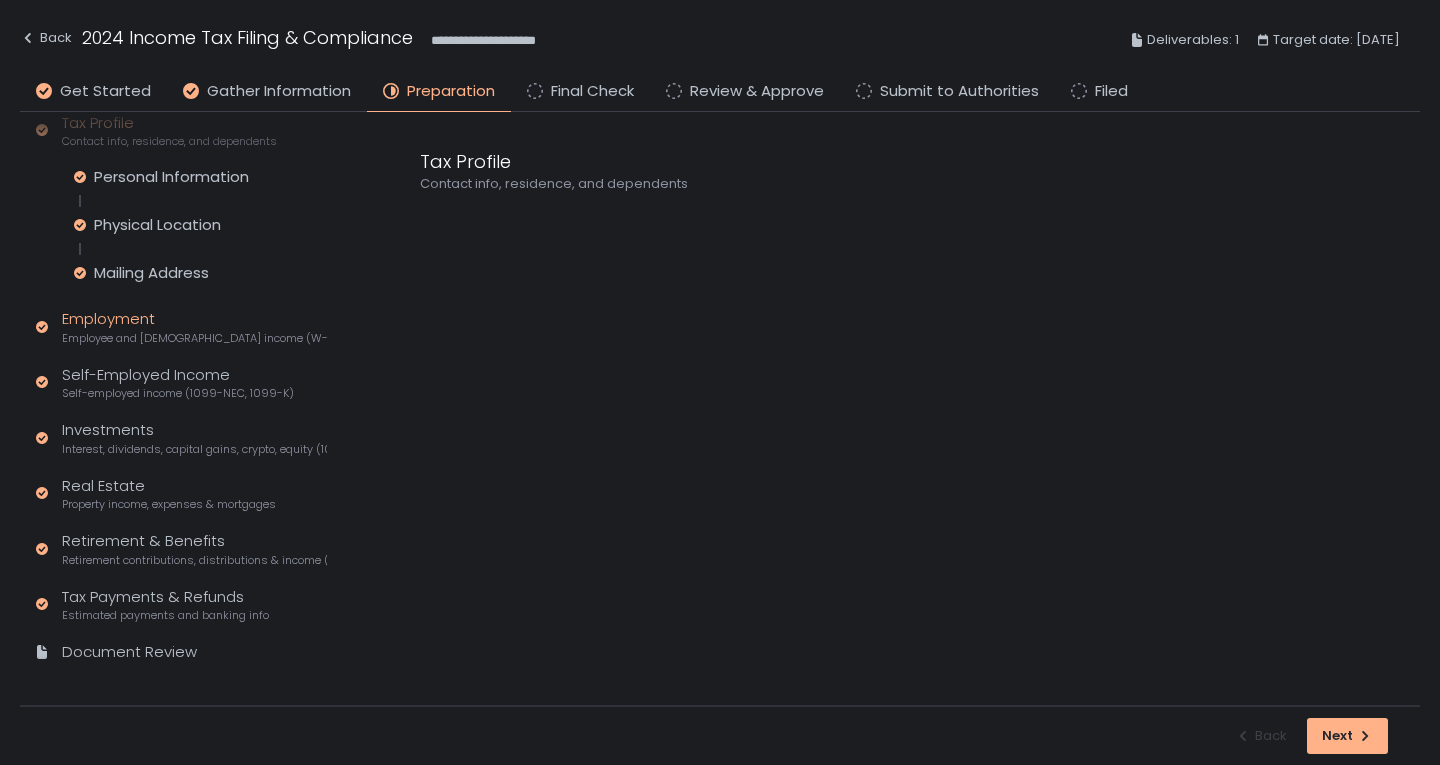 scroll, scrollTop: 226, scrollLeft: 0, axis: vertical 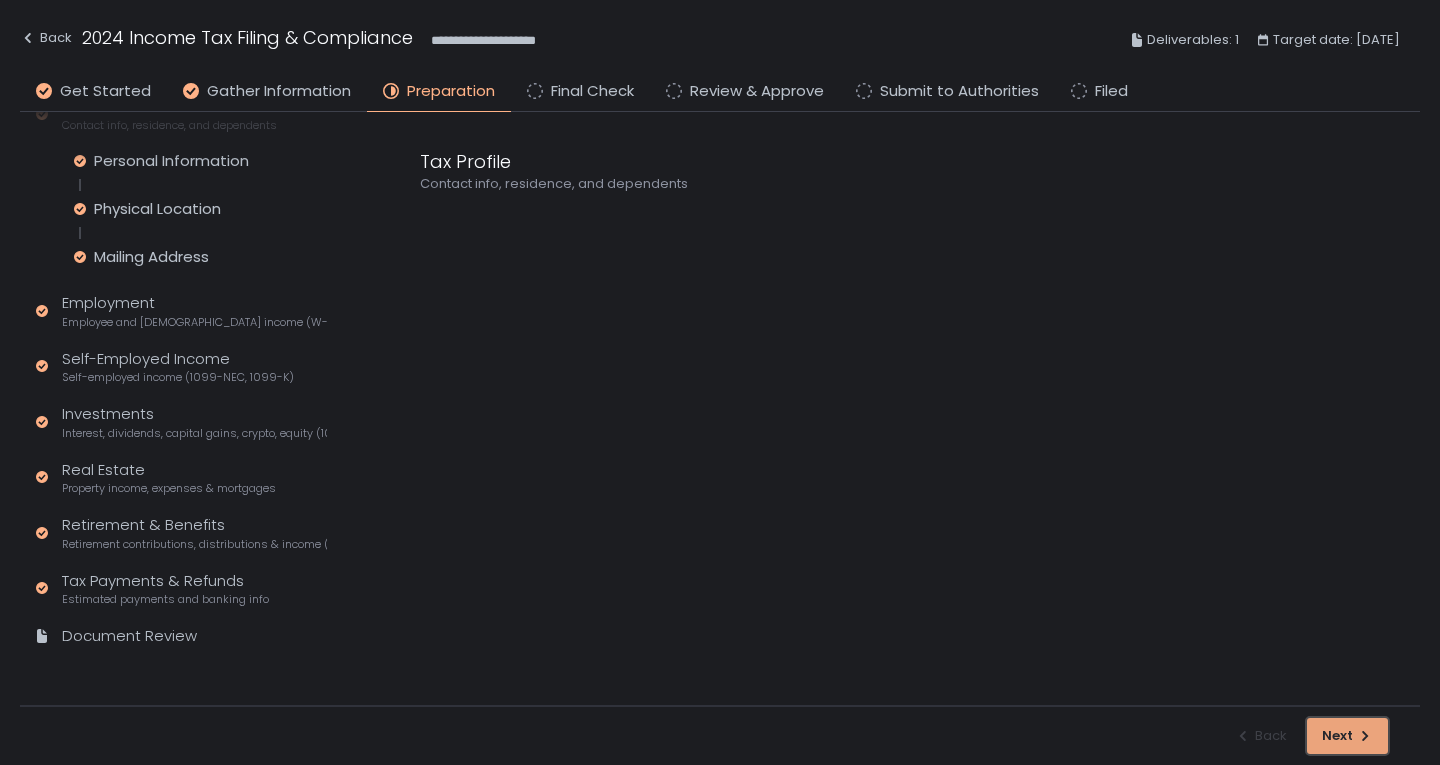 click on "Next" 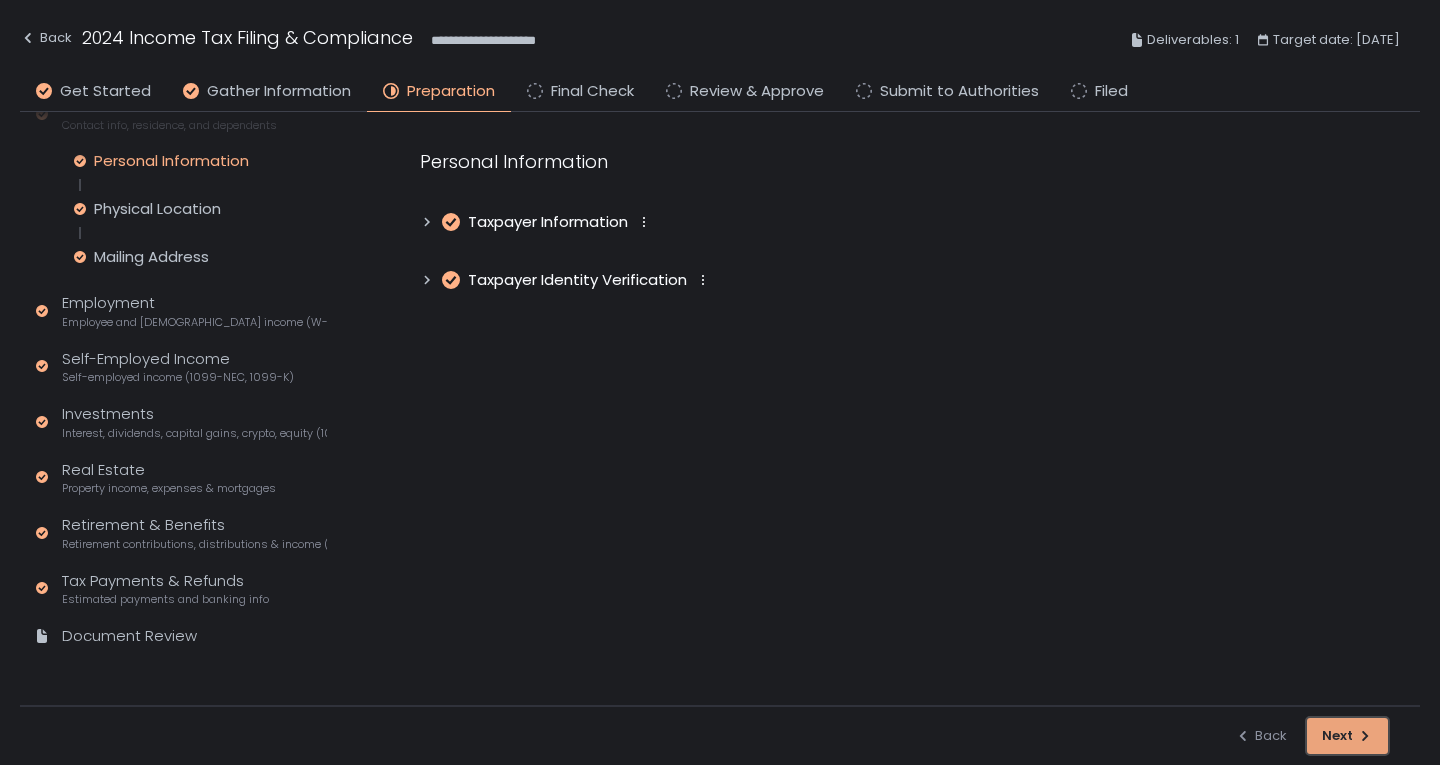click on "Next" 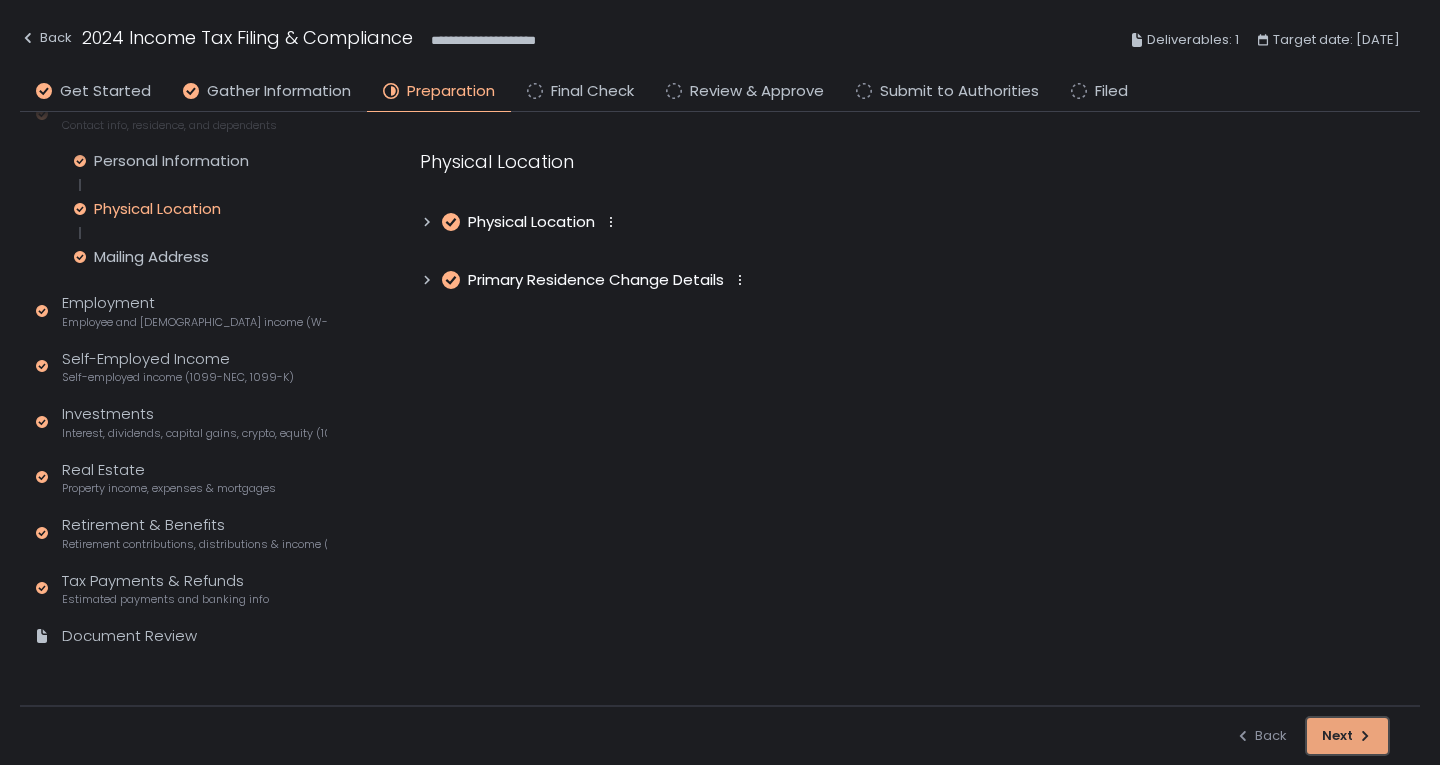 click on "Next" 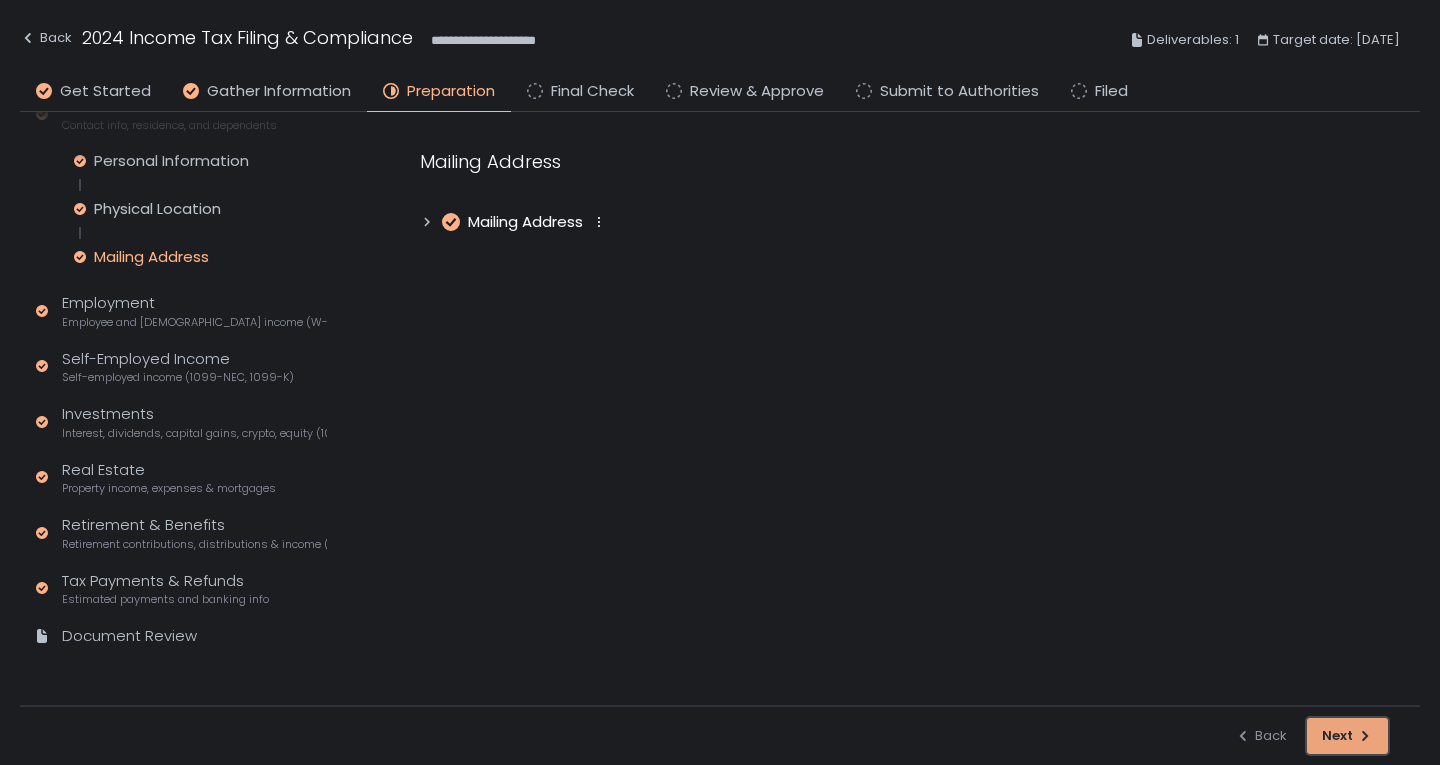 click on "Next" 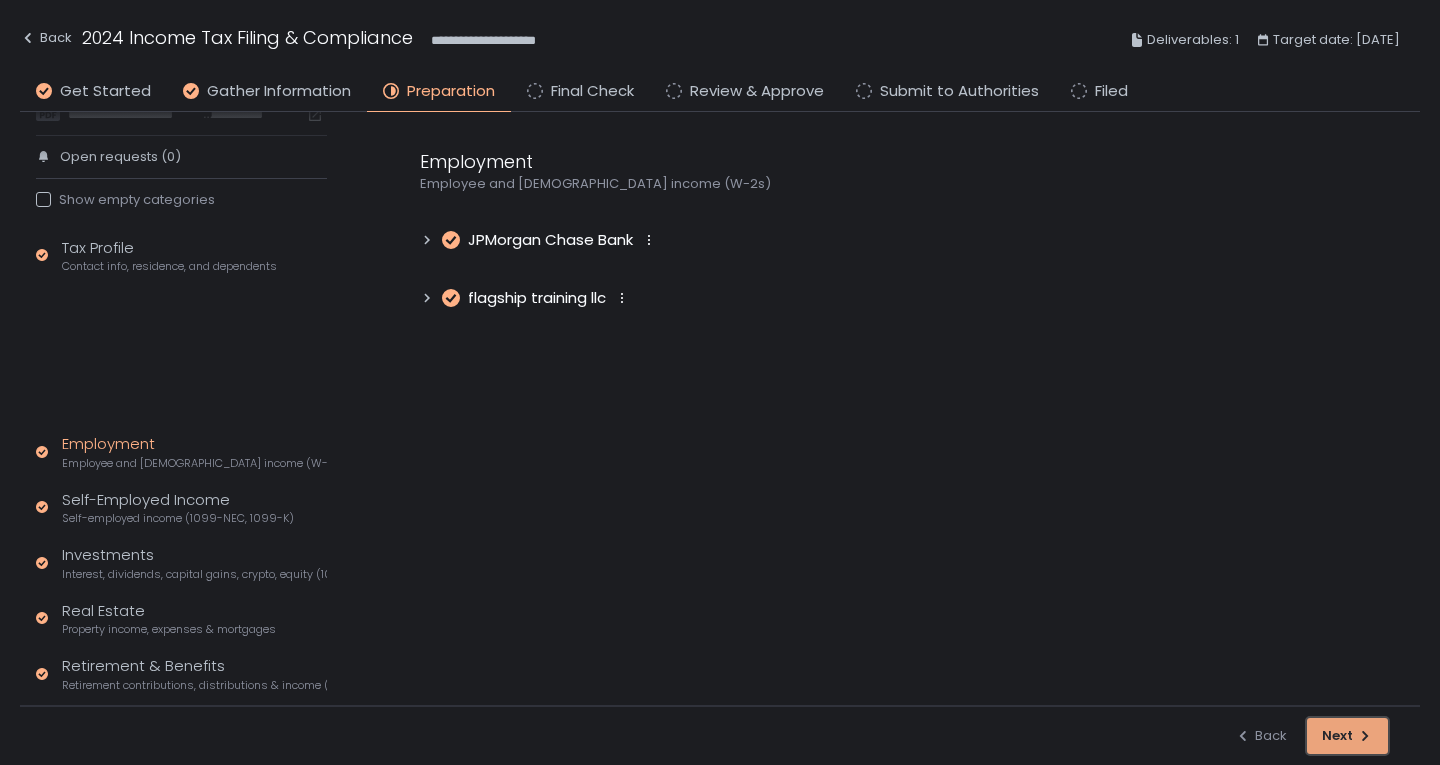 click on "Next" 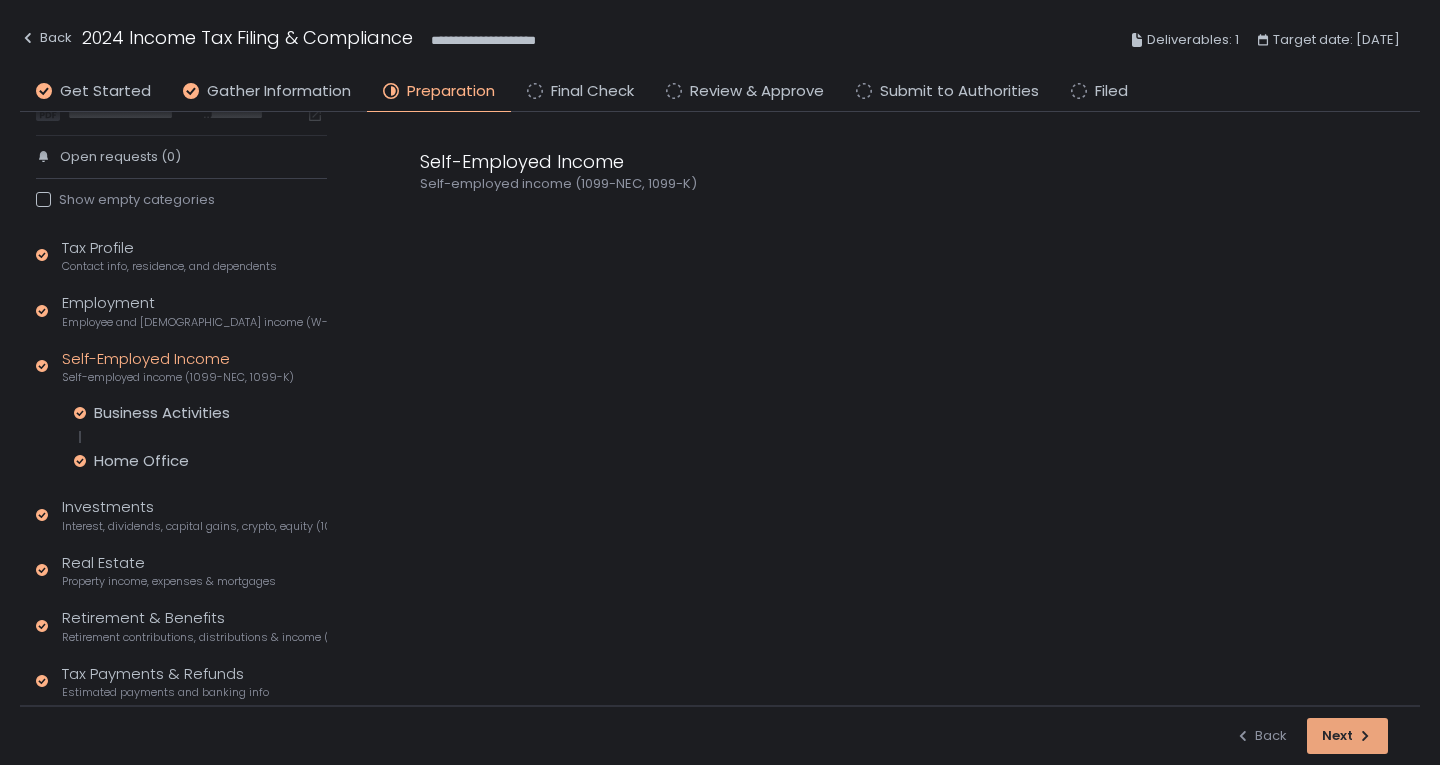 scroll, scrollTop: 178, scrollLeft: 0, axis: vertical 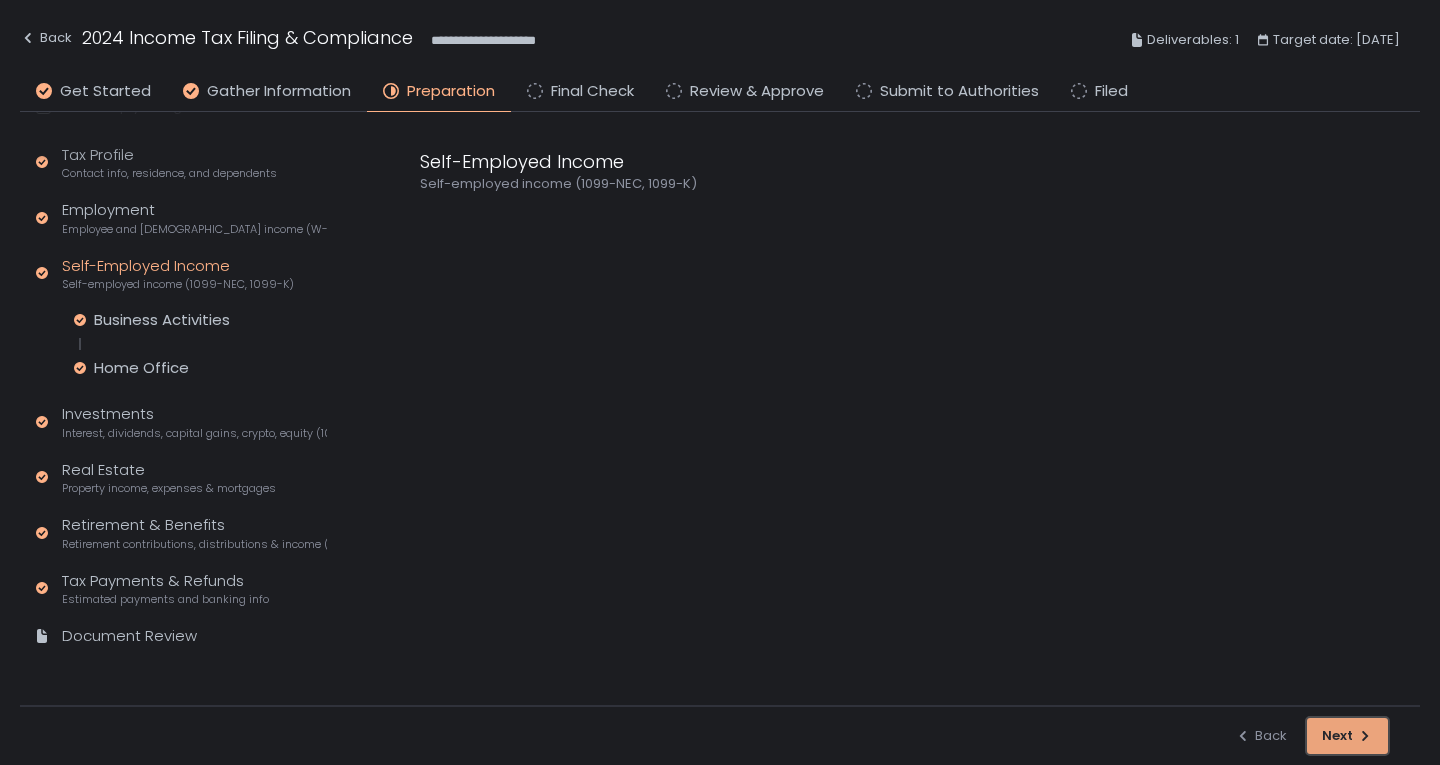 click on "Next" 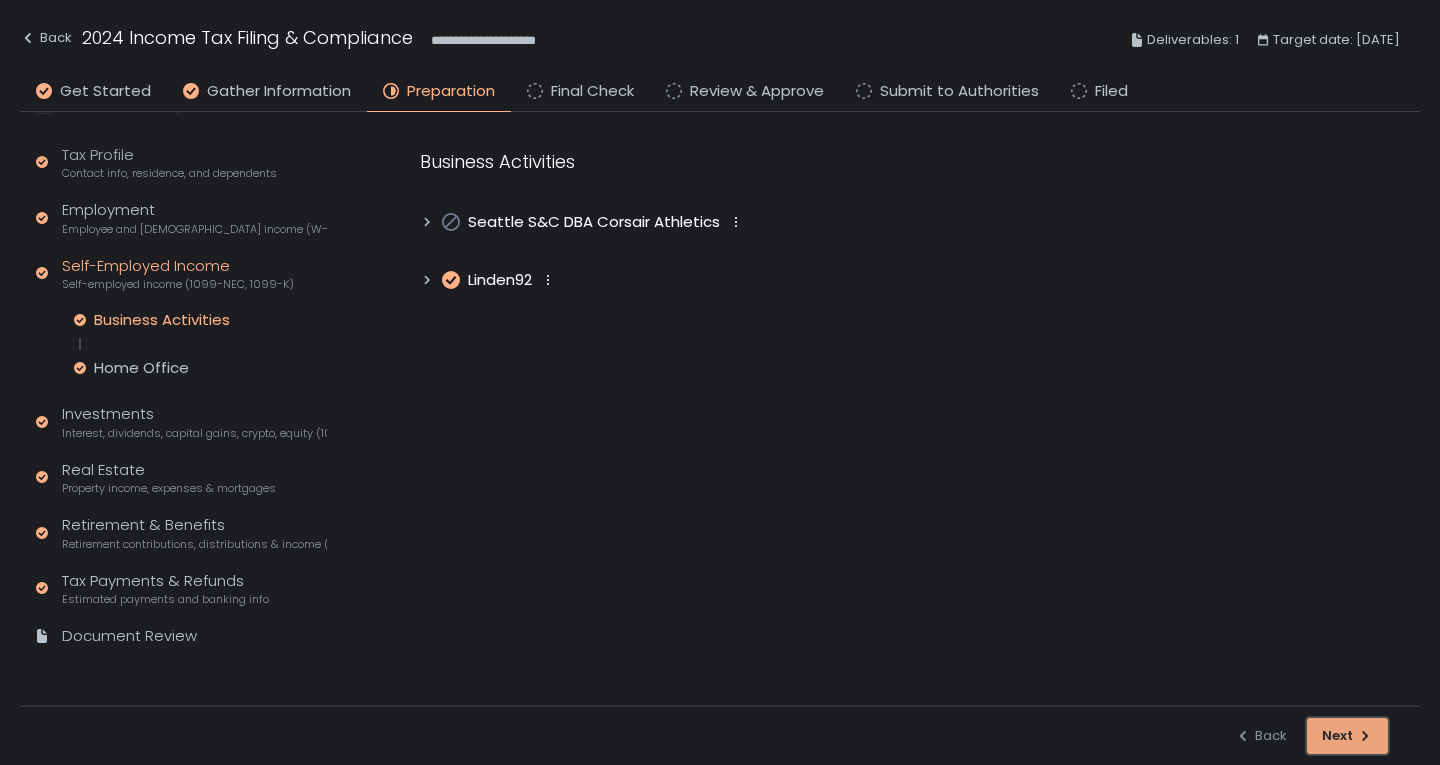 click on "Next" 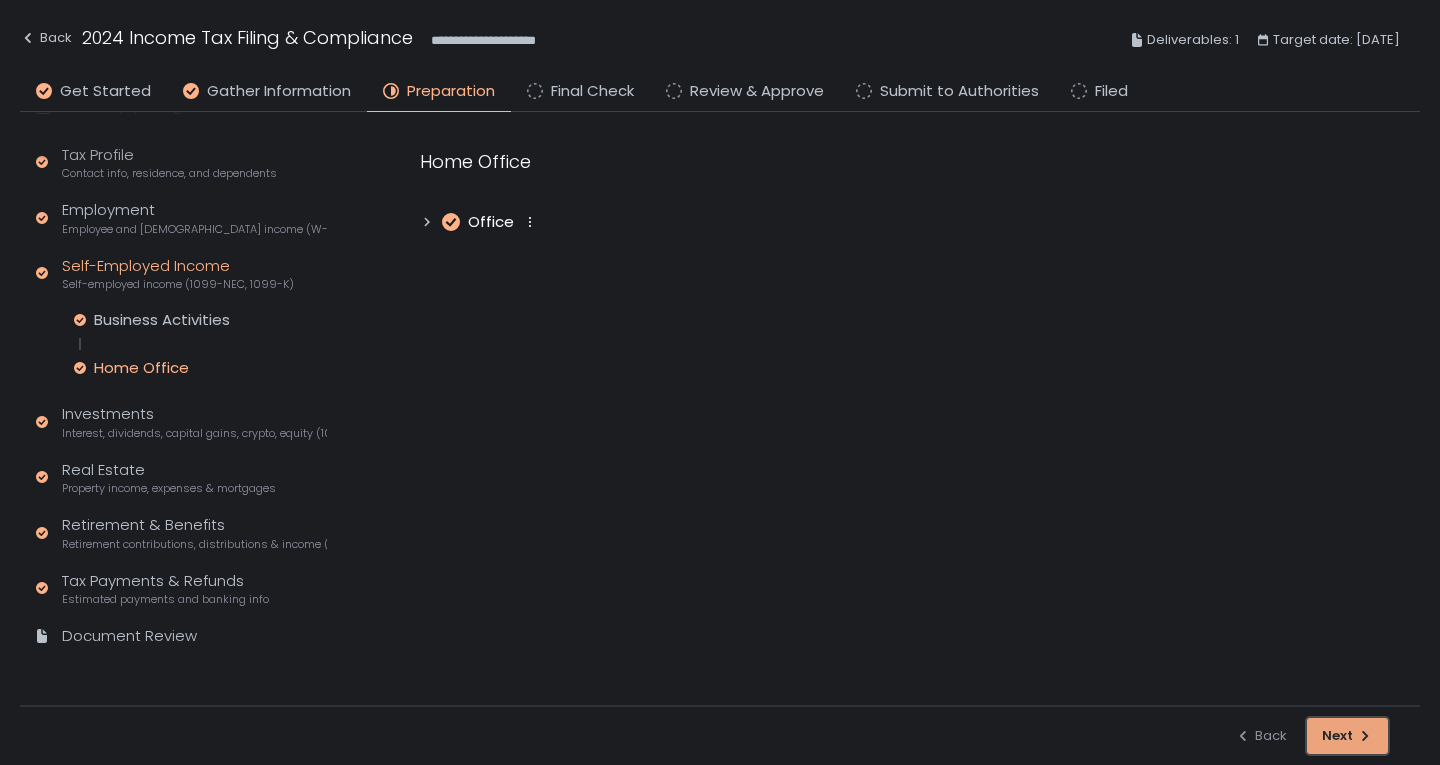click on "Next" 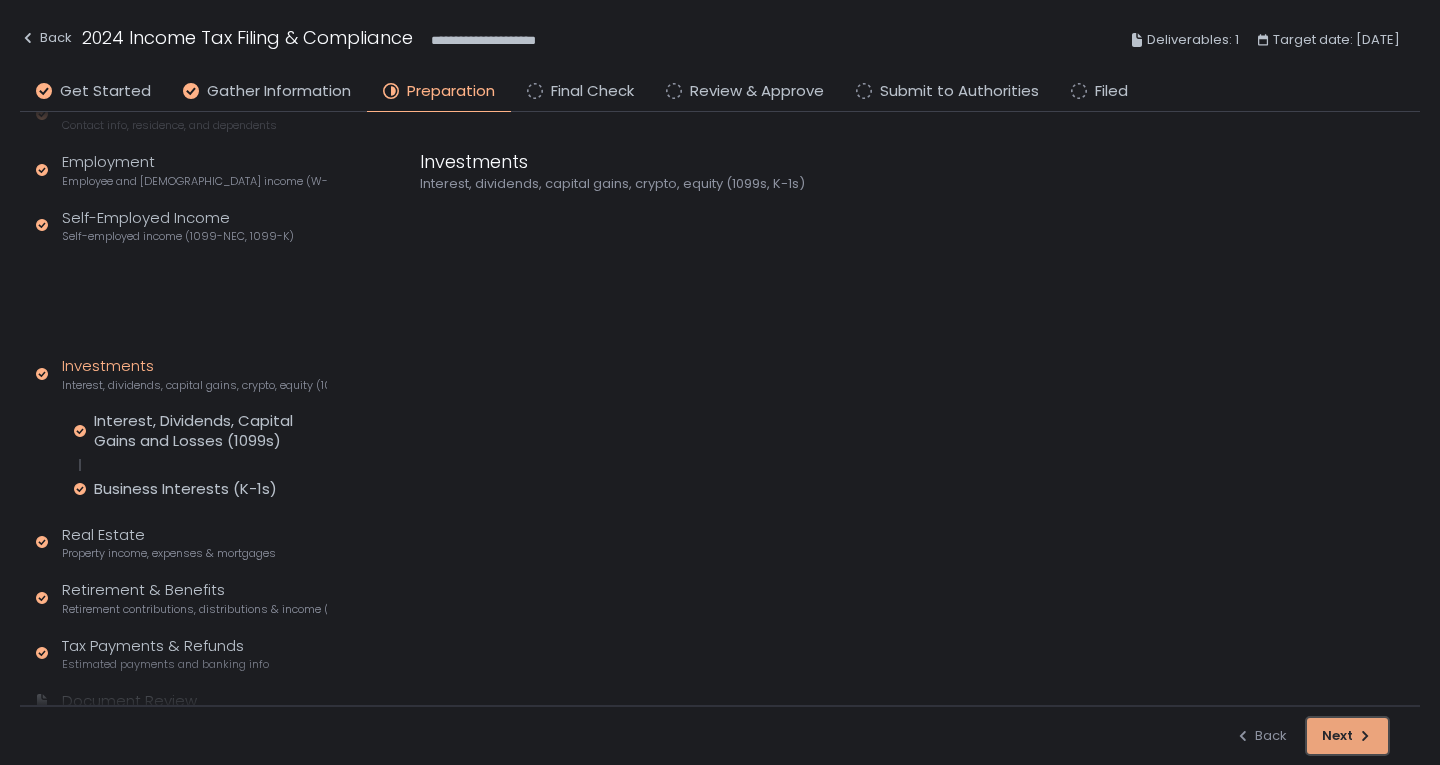 scroll, scrollTop: 198, scrollLeft: 0, axis: vertical 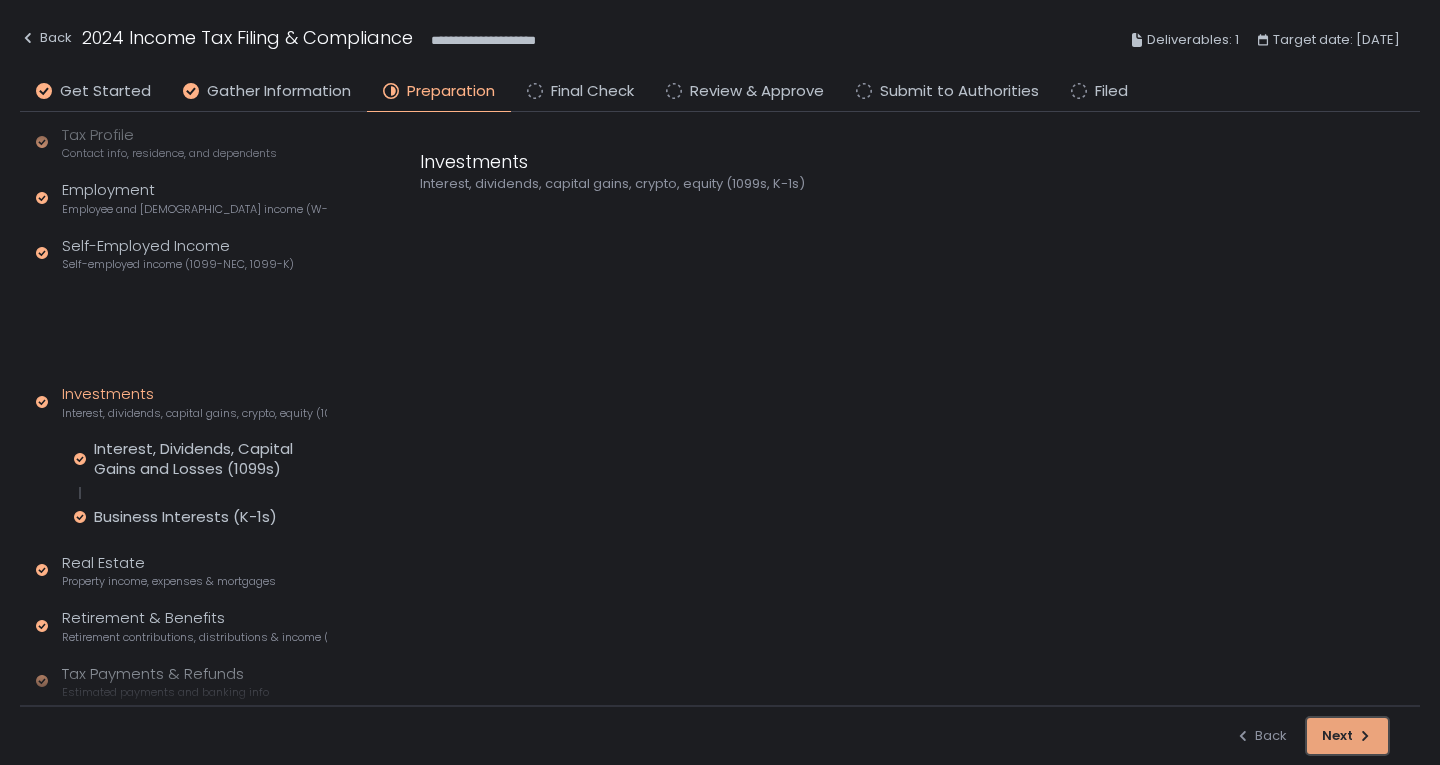 click on "Next" 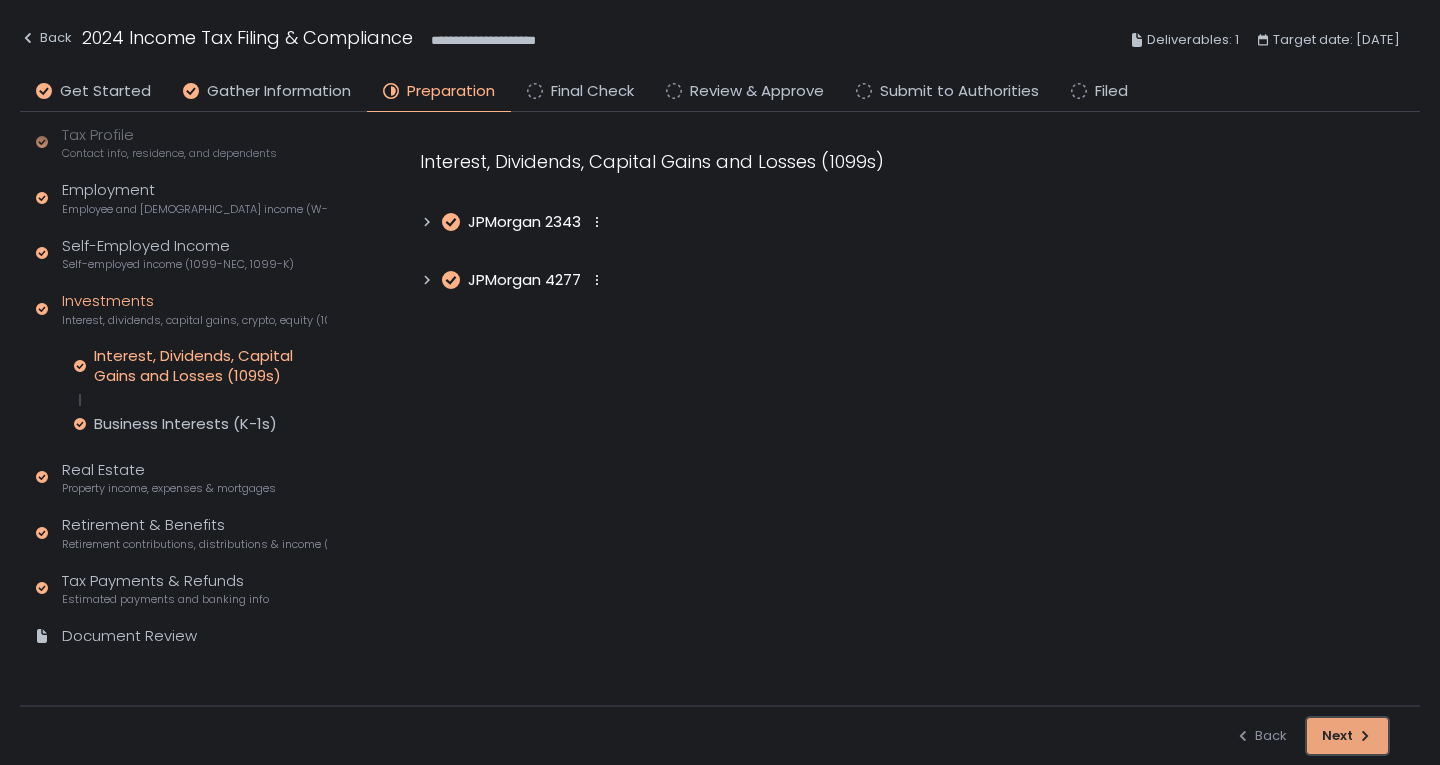 click on "Next" 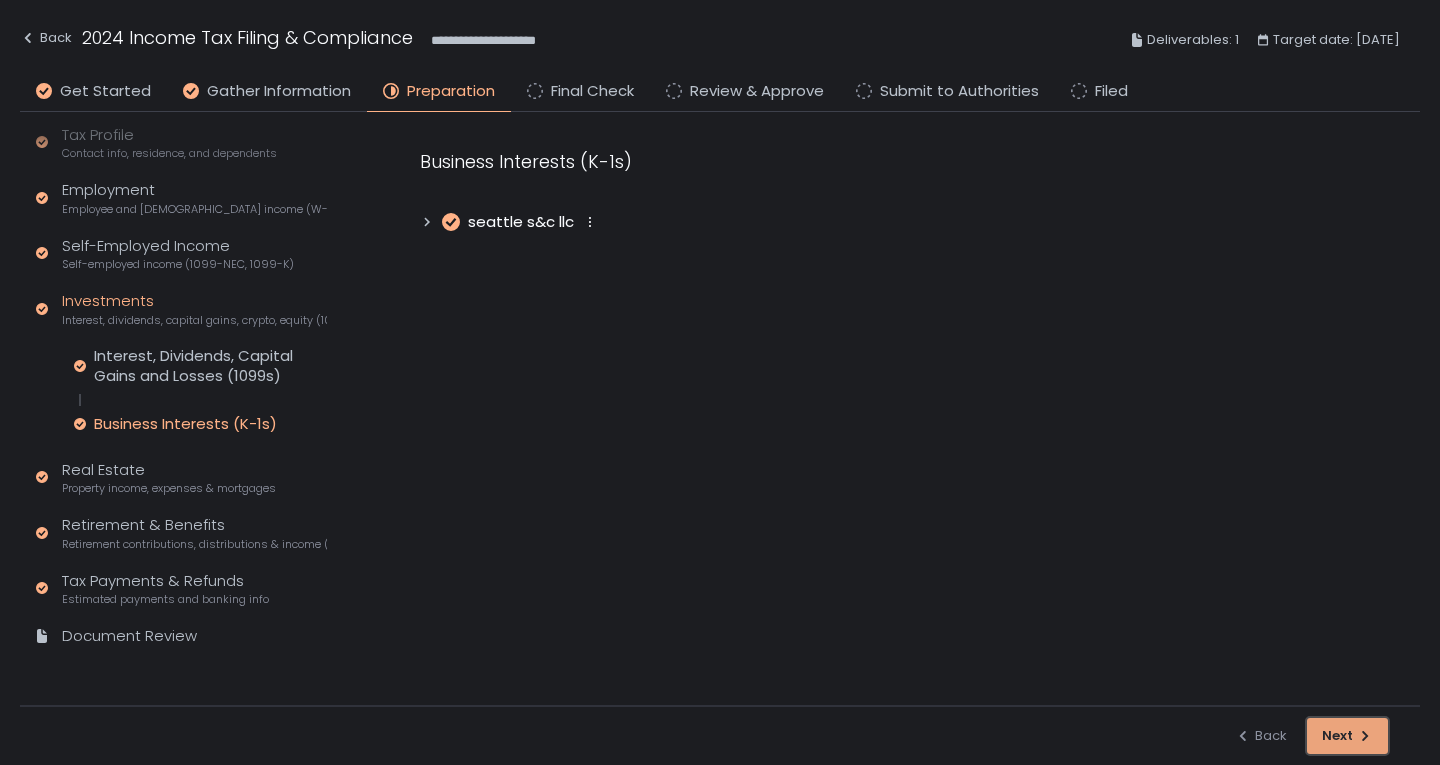 click on "Next" 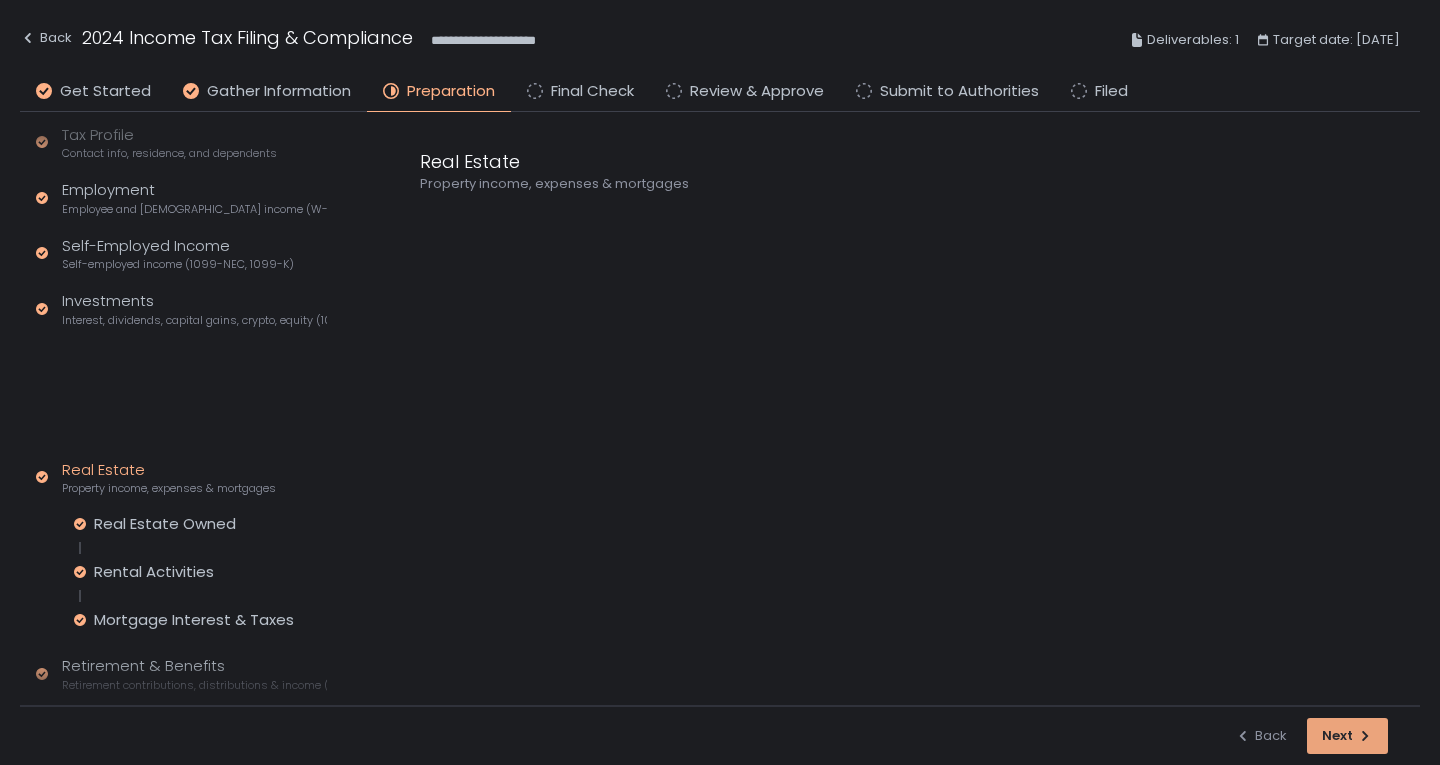 scroll, scrollTop: 226, scrollLeft: 0, axis: vertical 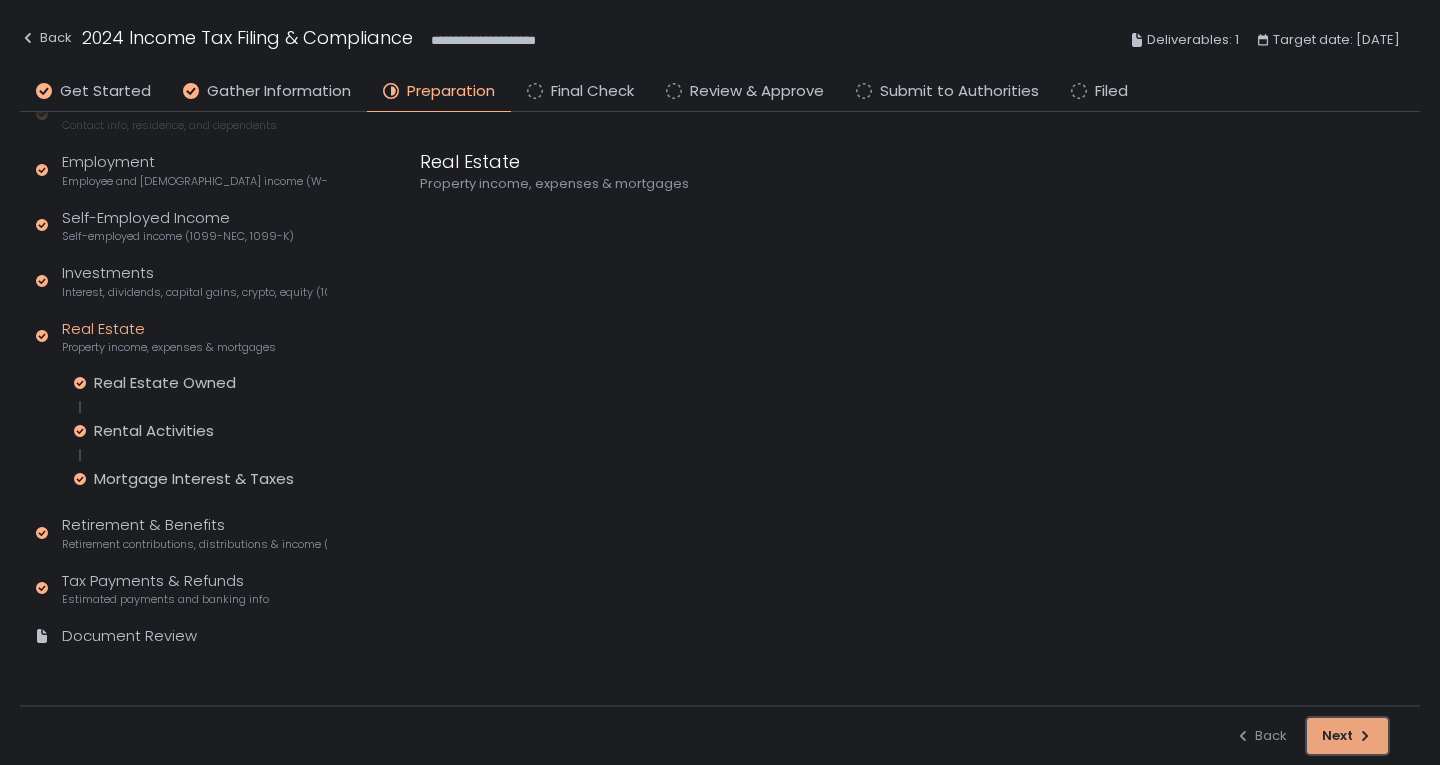 click on "Next" 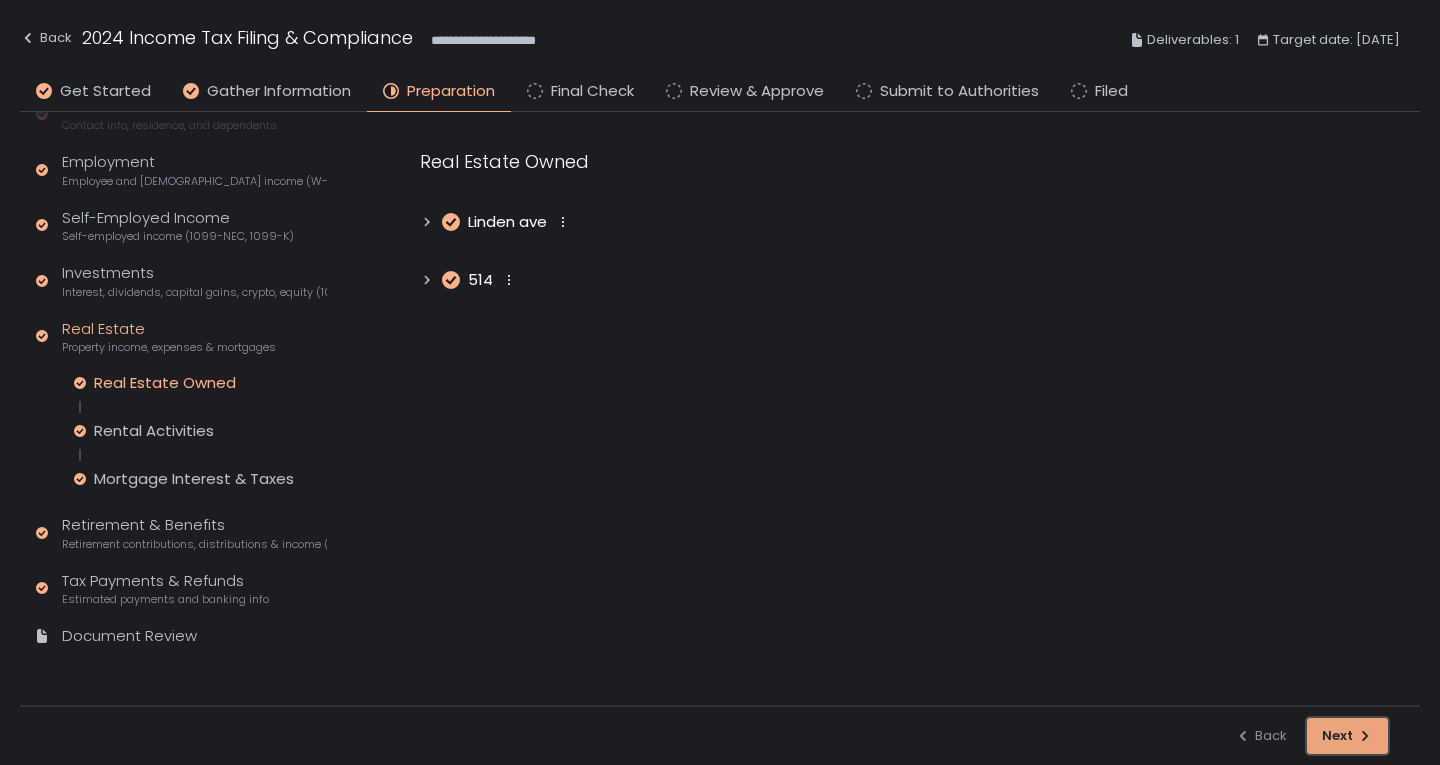 click on "Next" 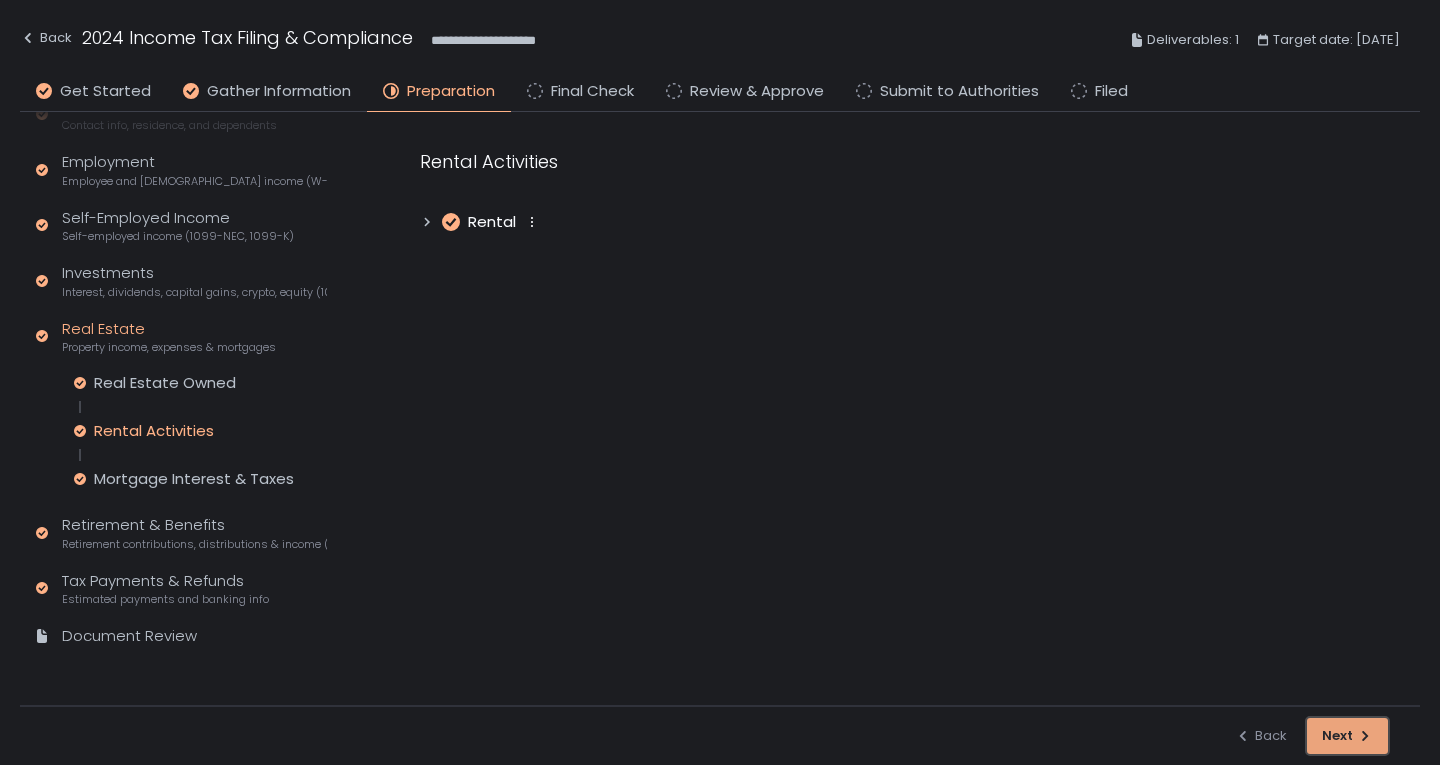 click on "Next" 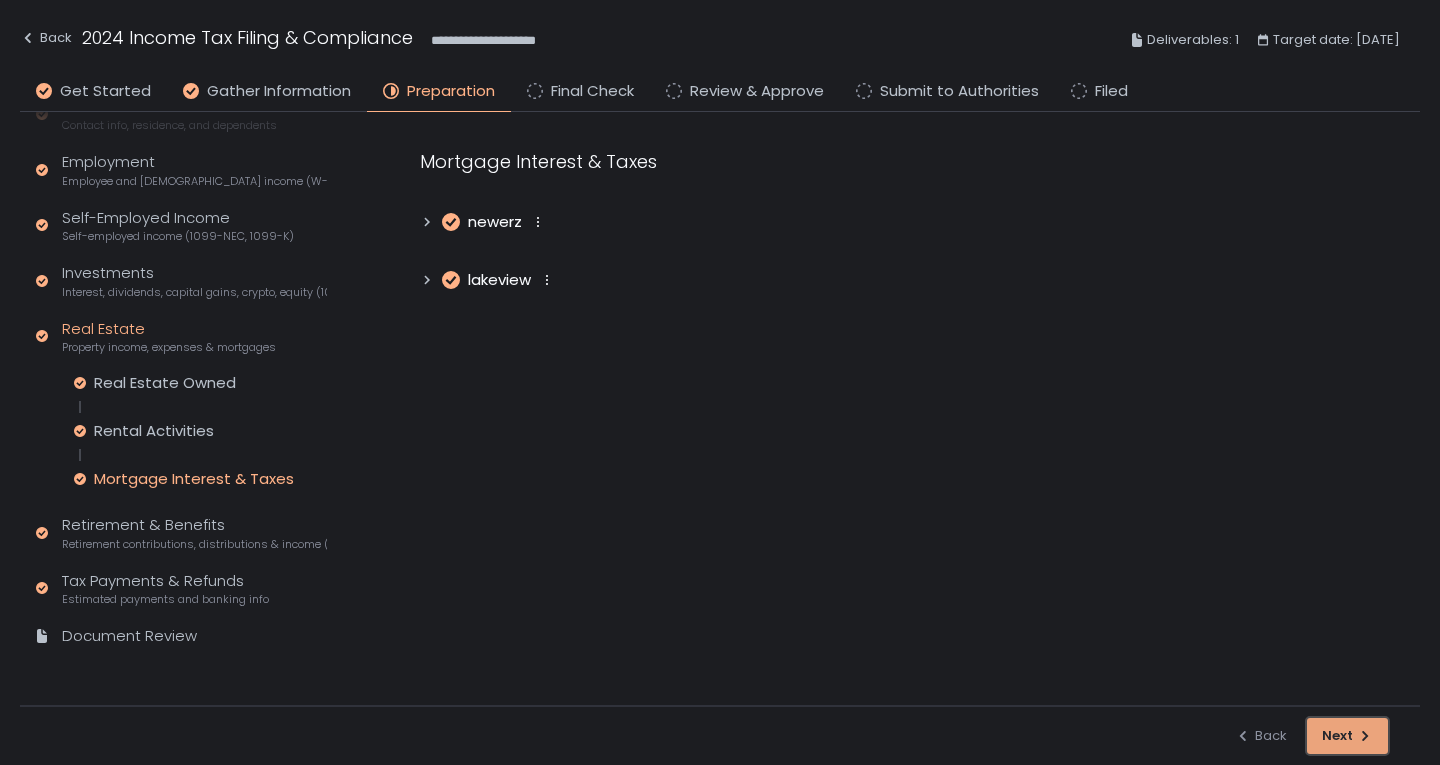 click on "Next" 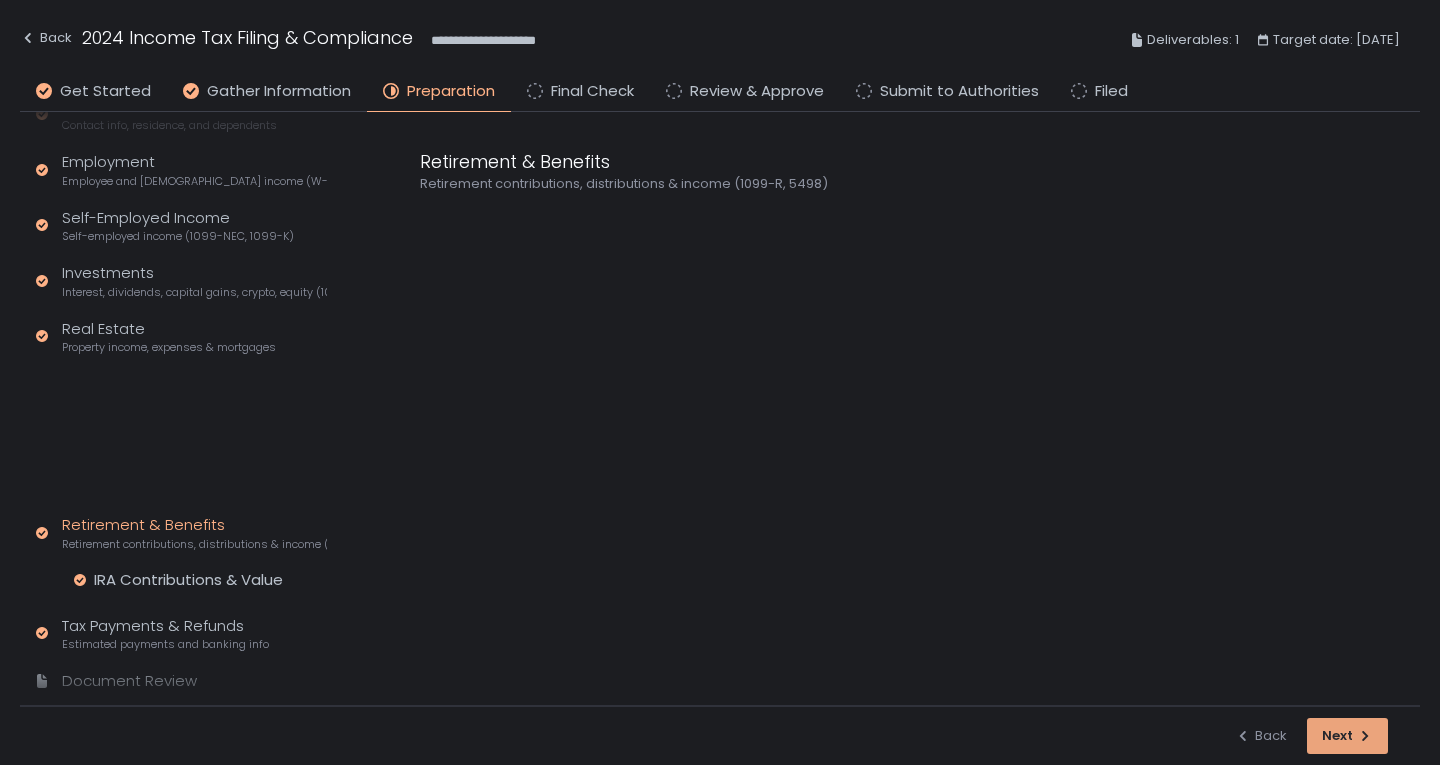scroll, scrollTop: 130, scrollLeft: 0, axis: vertical 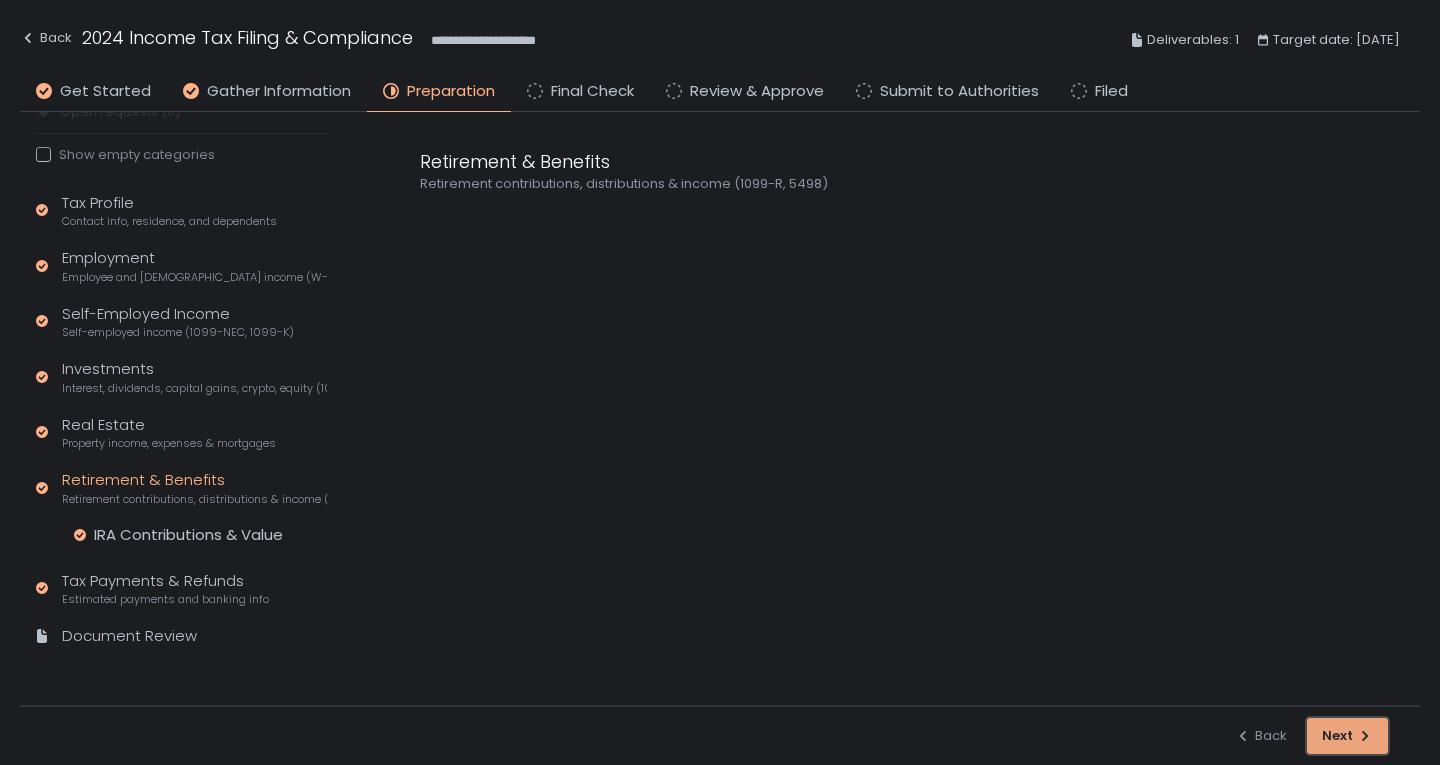 click on "Next" 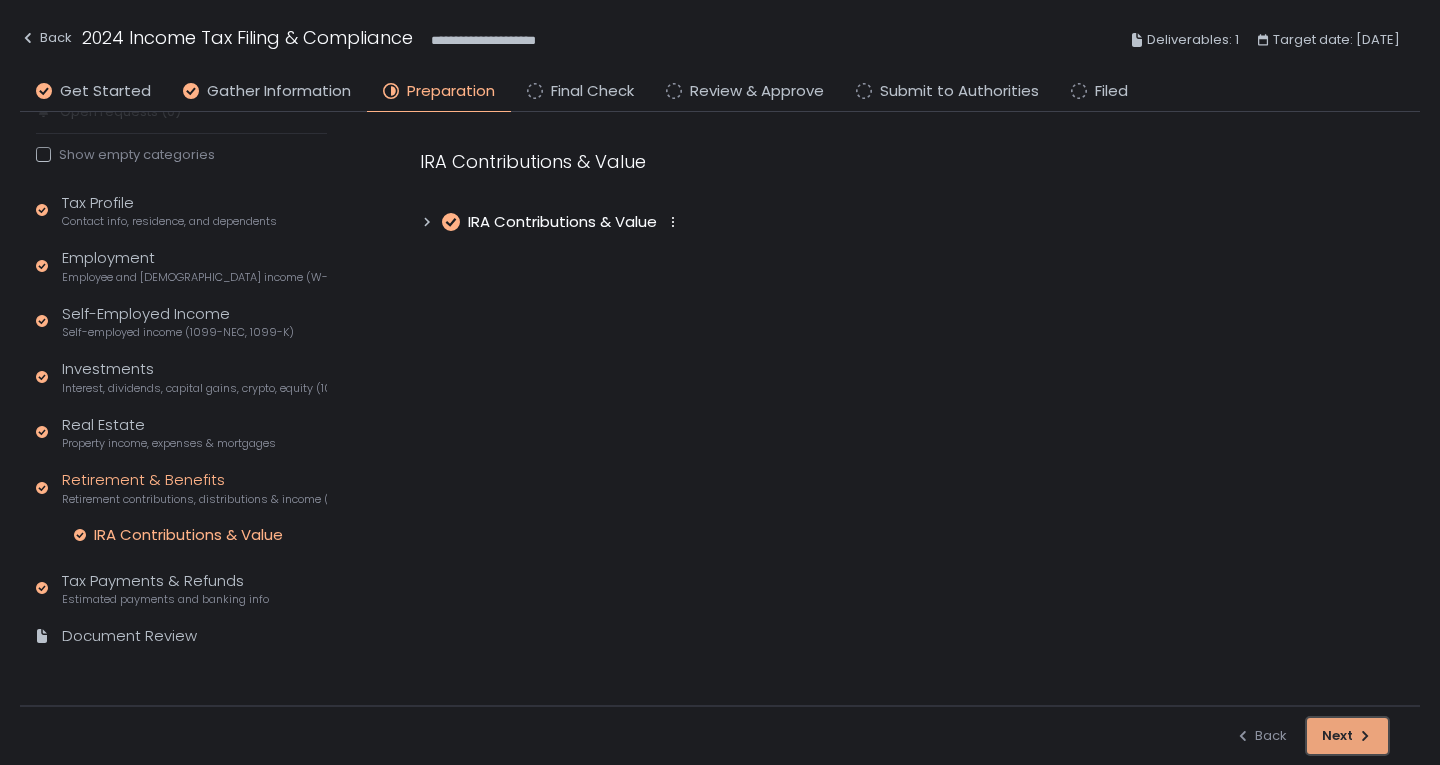 click on "Next" 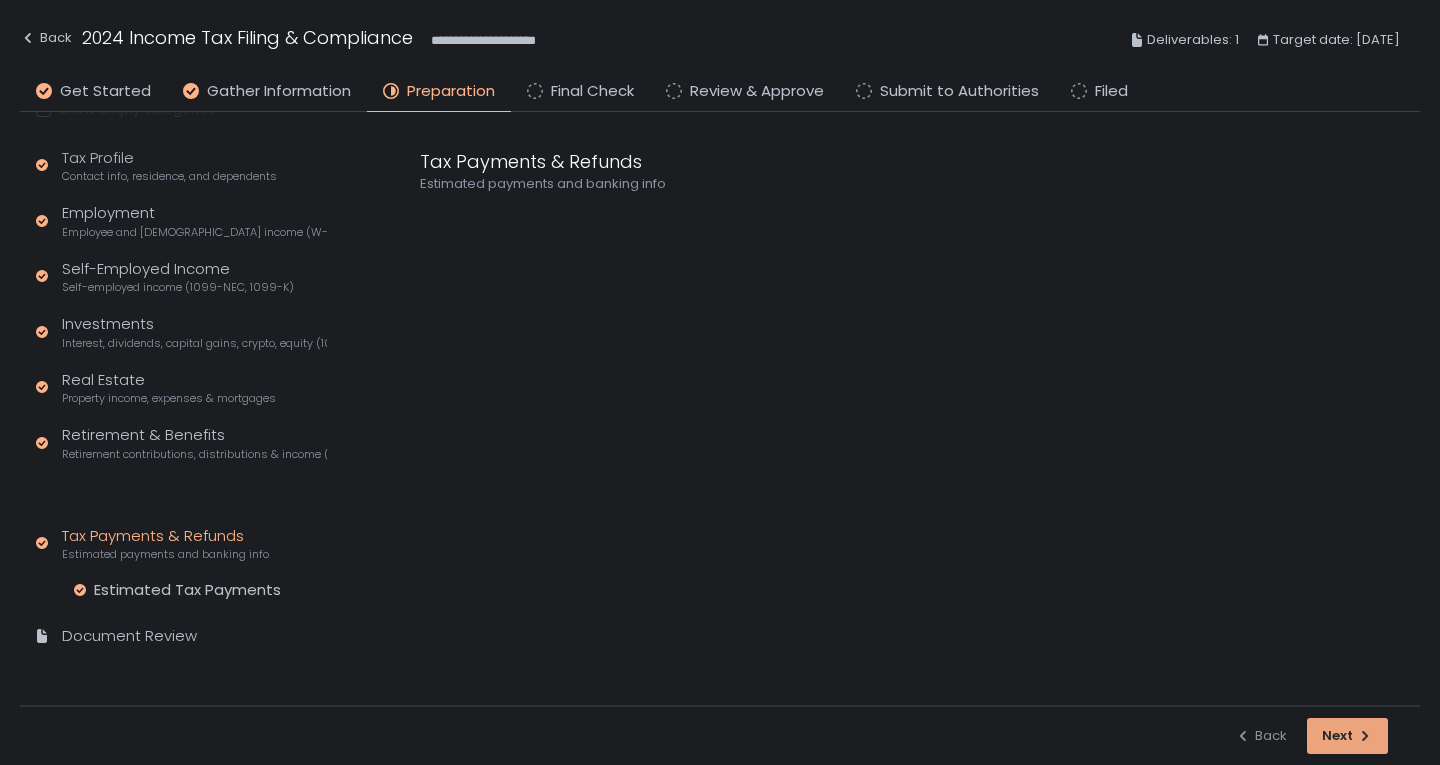 scroll, scrollTop: 130, scrollLeft: 0, axis: vertical 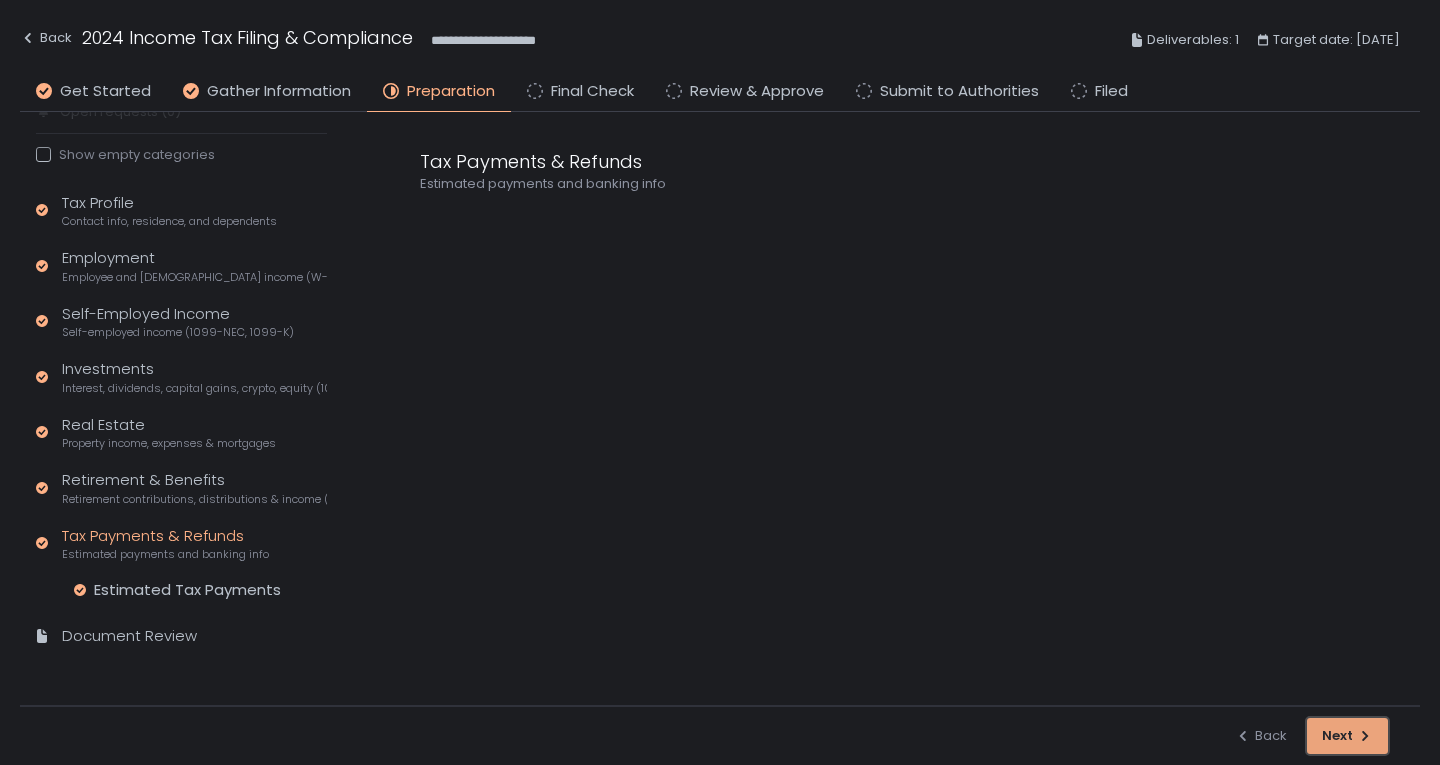 click on "Next" 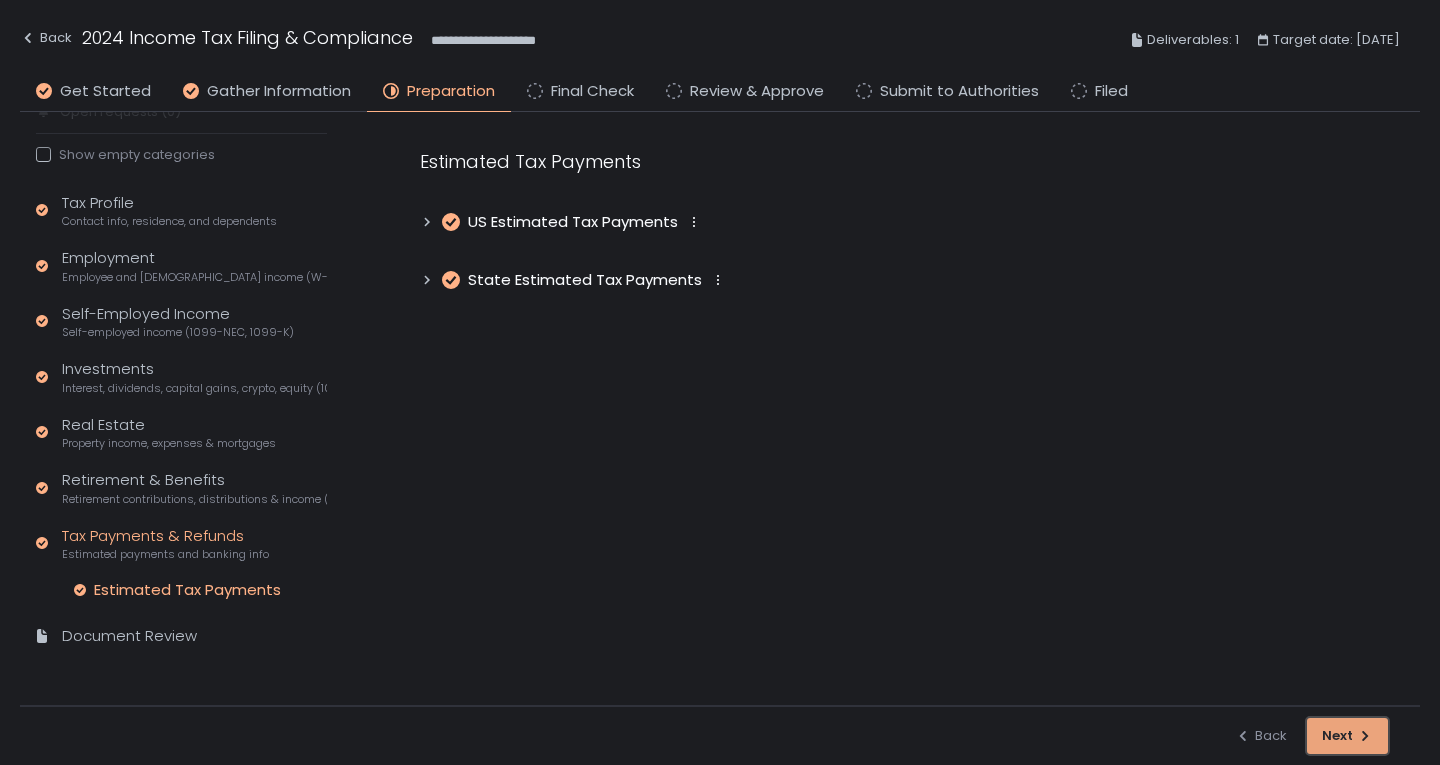 click on "Next" 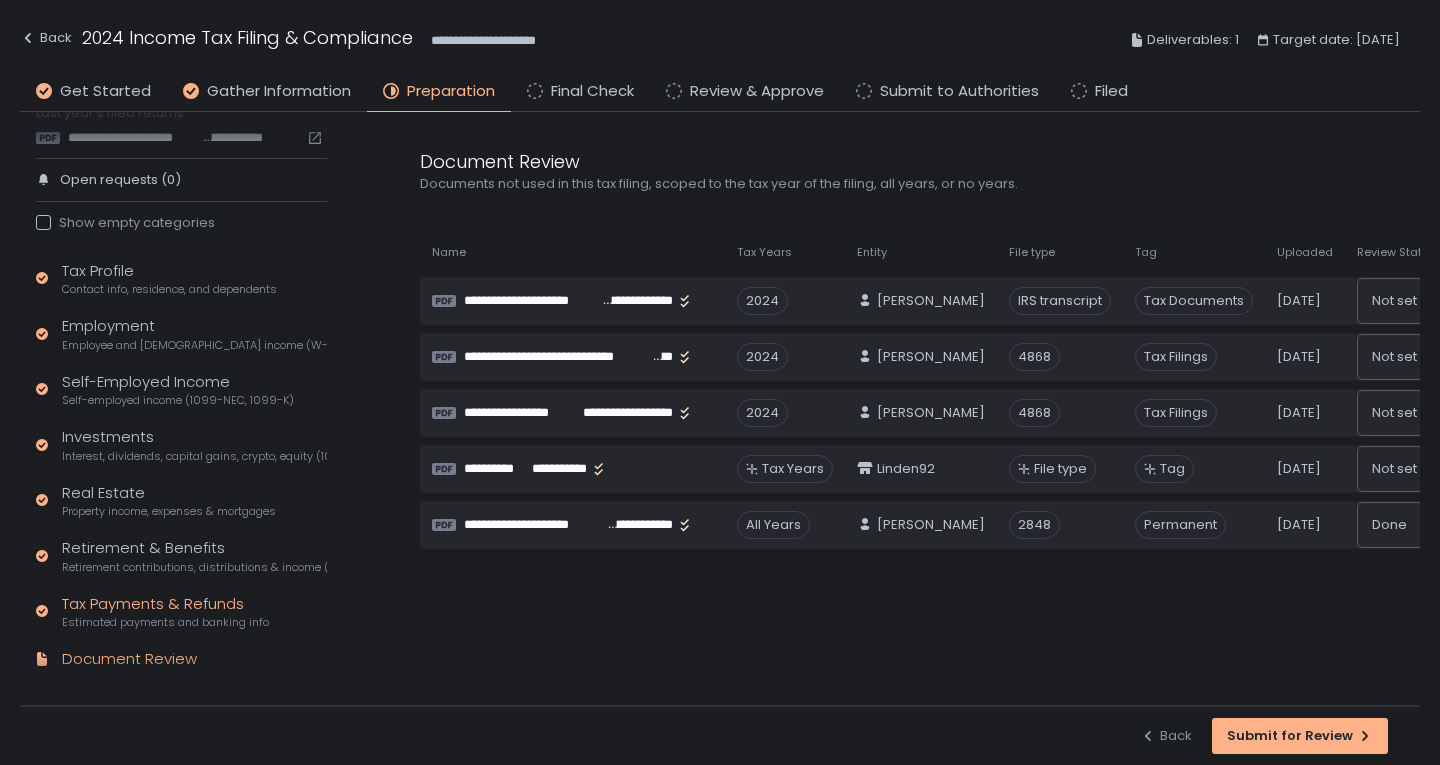 scroll, scrollTop: 0, scrollLeft: 0, axis: both 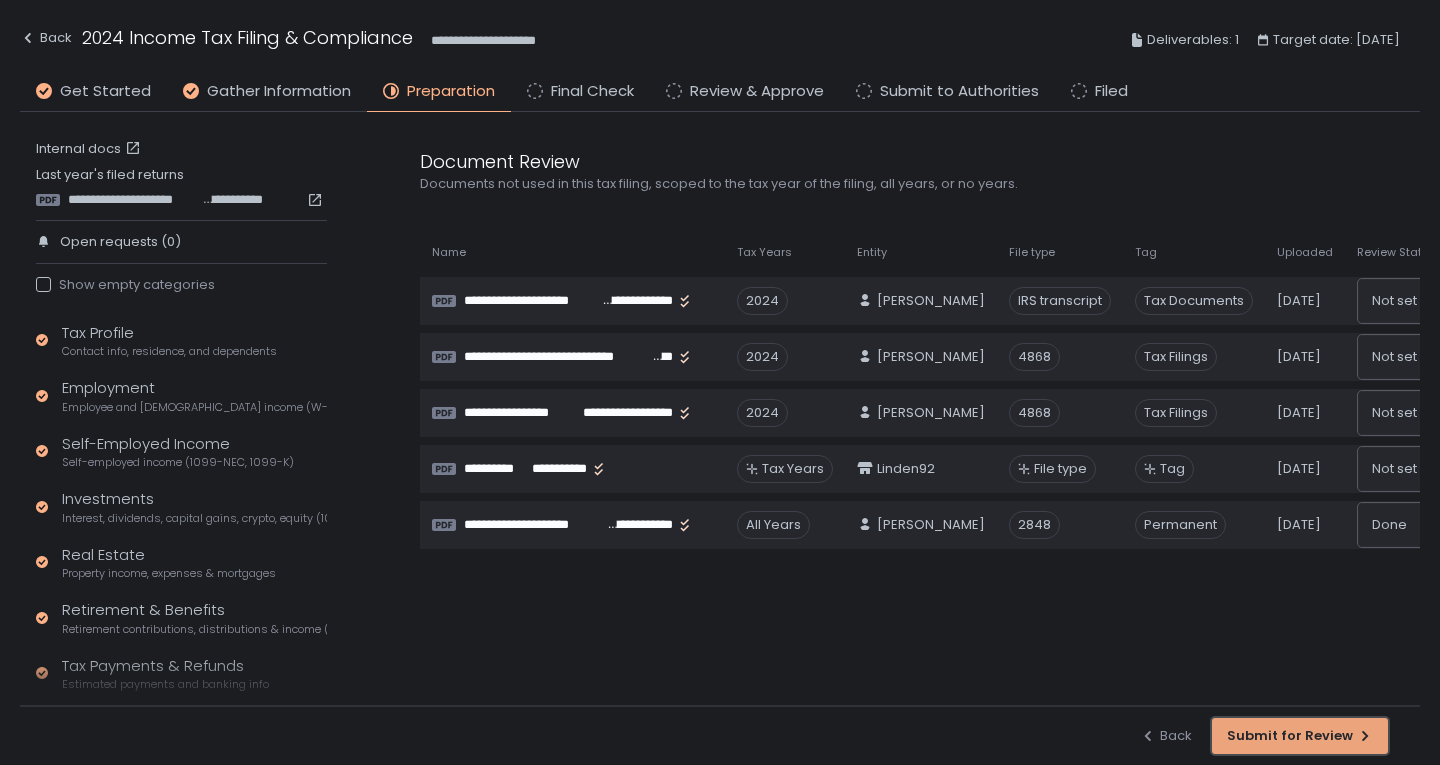 click on "Submit for Review" 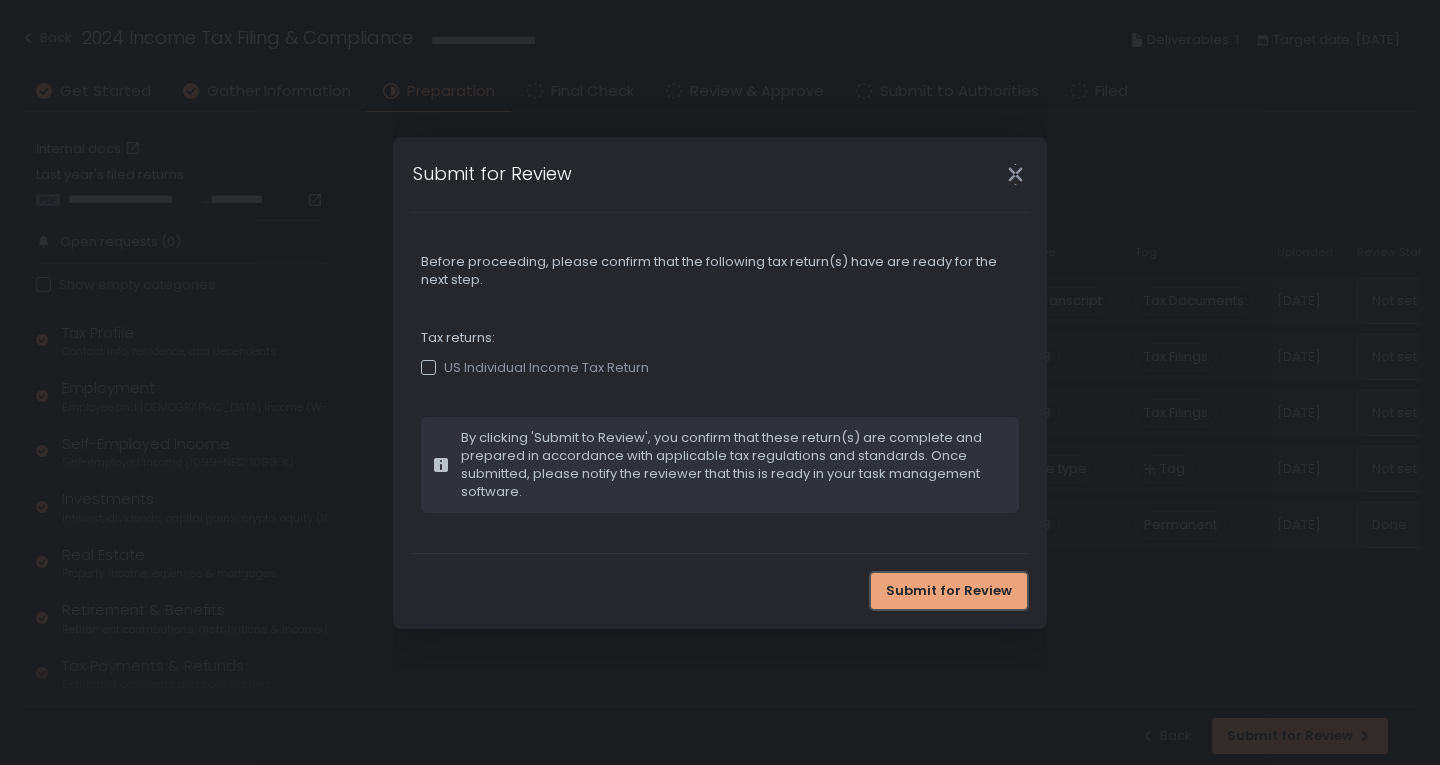 click on "Submit for Review" at bounding box center [949, 591] 